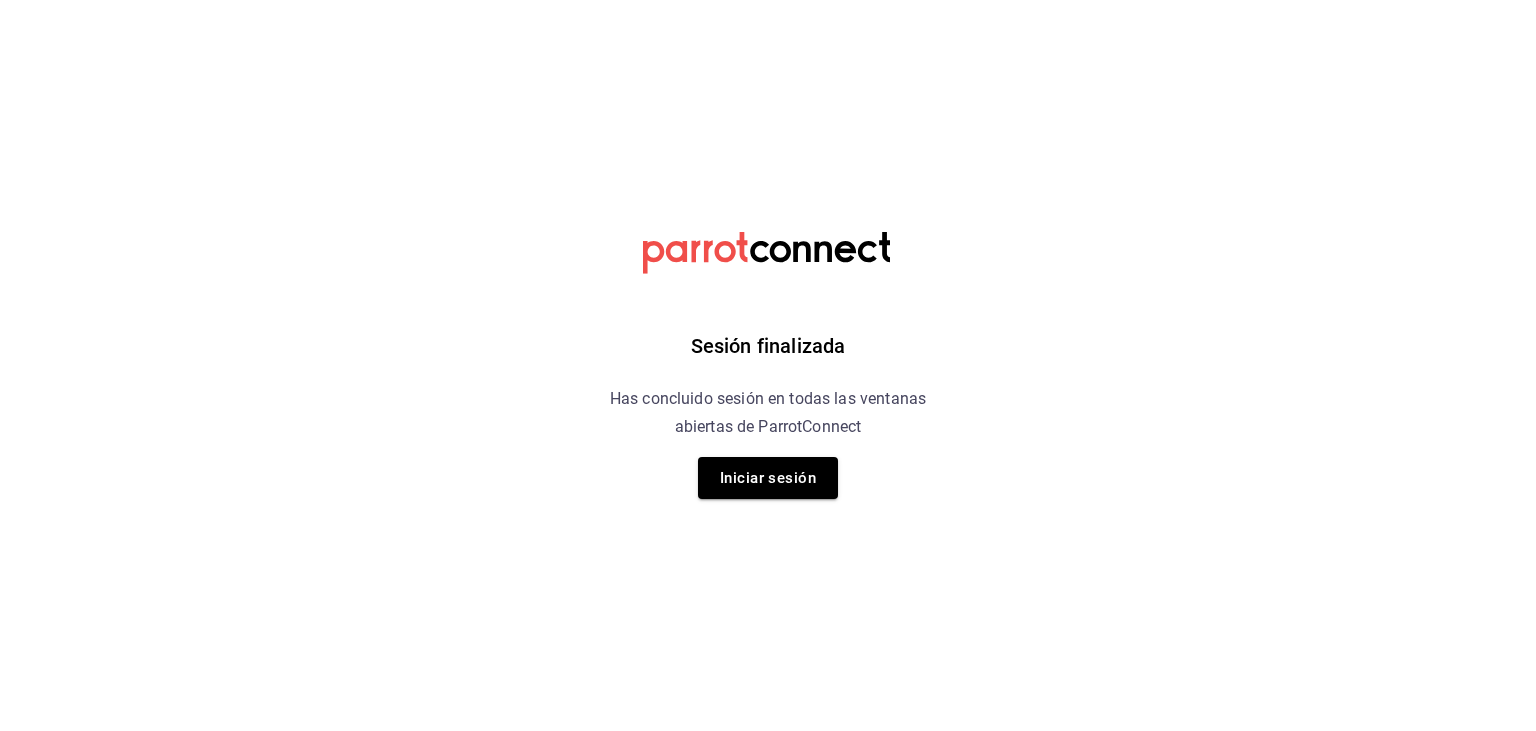 scroll, scrollTop: 0, scrollLeft: 0, axis: both 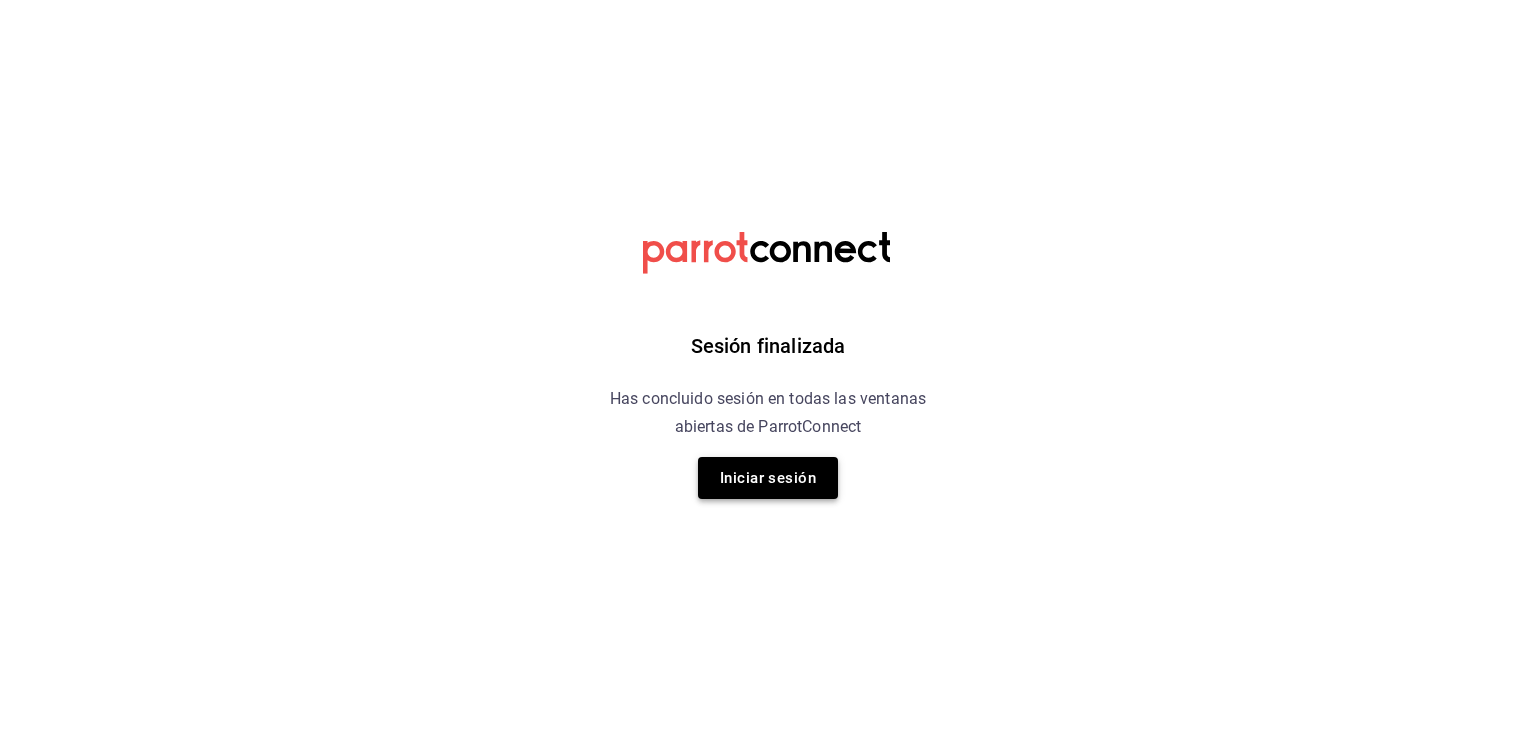 click on "Iniciar sesión" at bounding box center (768, 478) 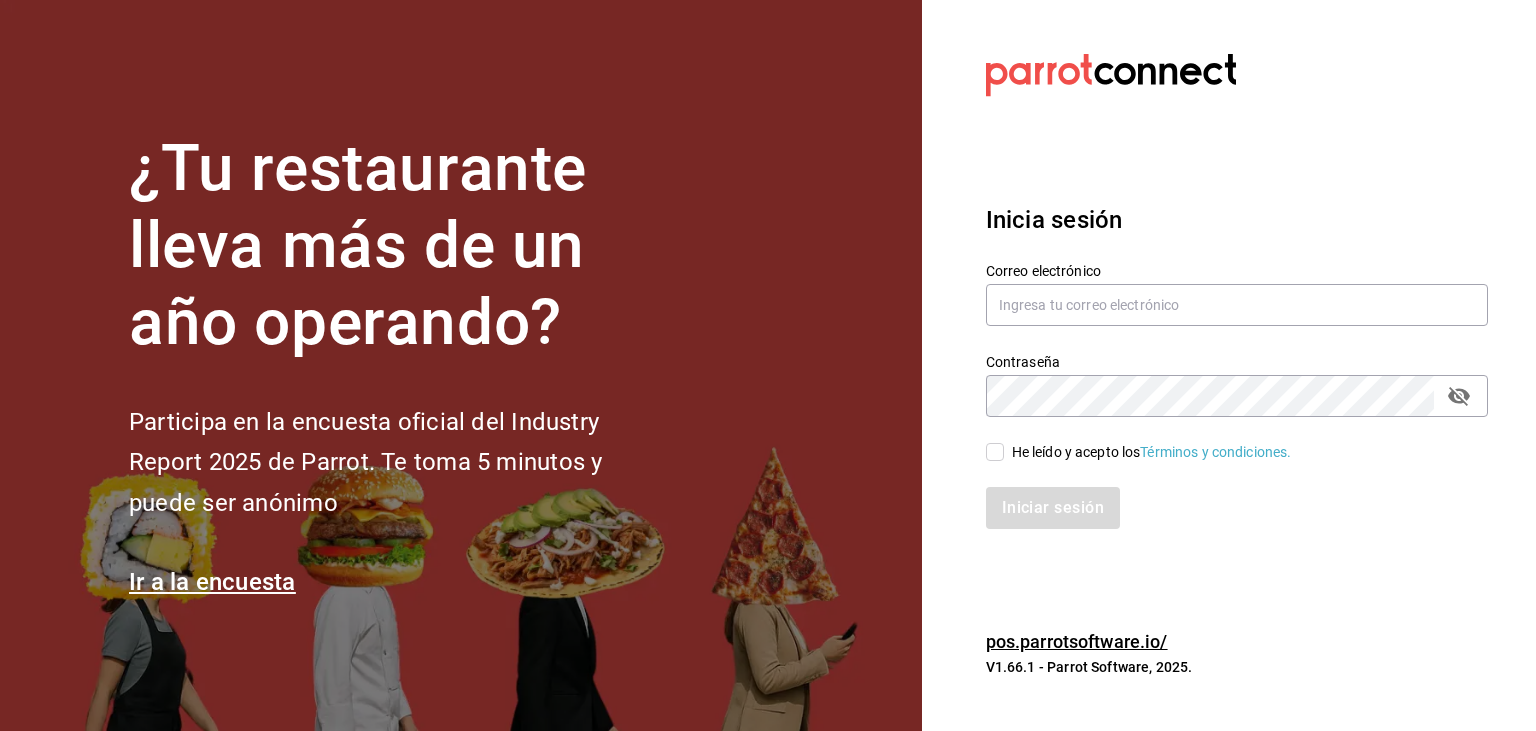 type on "[EMAIL]" 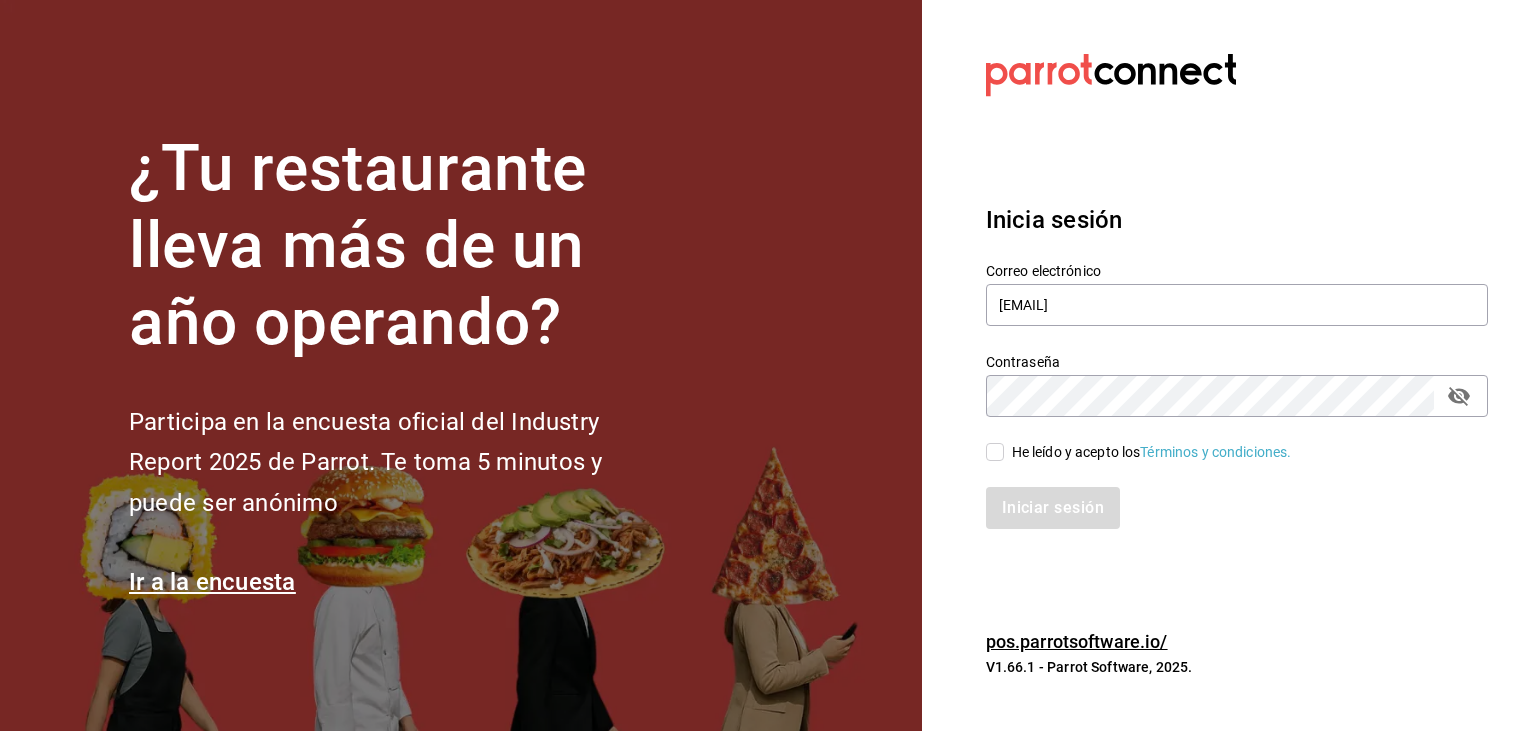 click on "He leído y acepto los  Términos y condiciones." at bounding box center (995, 452) 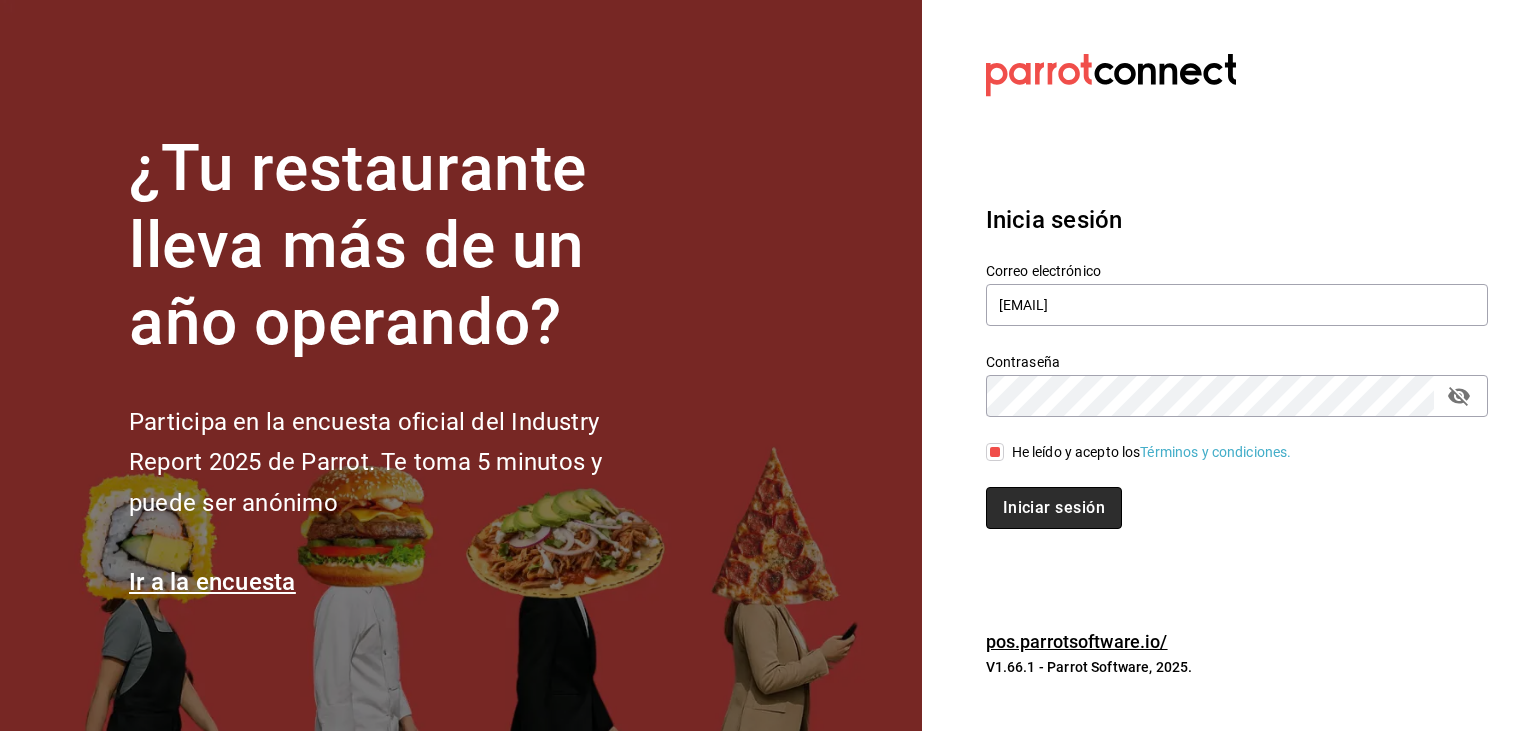 click on "Iniciar sesión" at bounding box center [1054, 508] 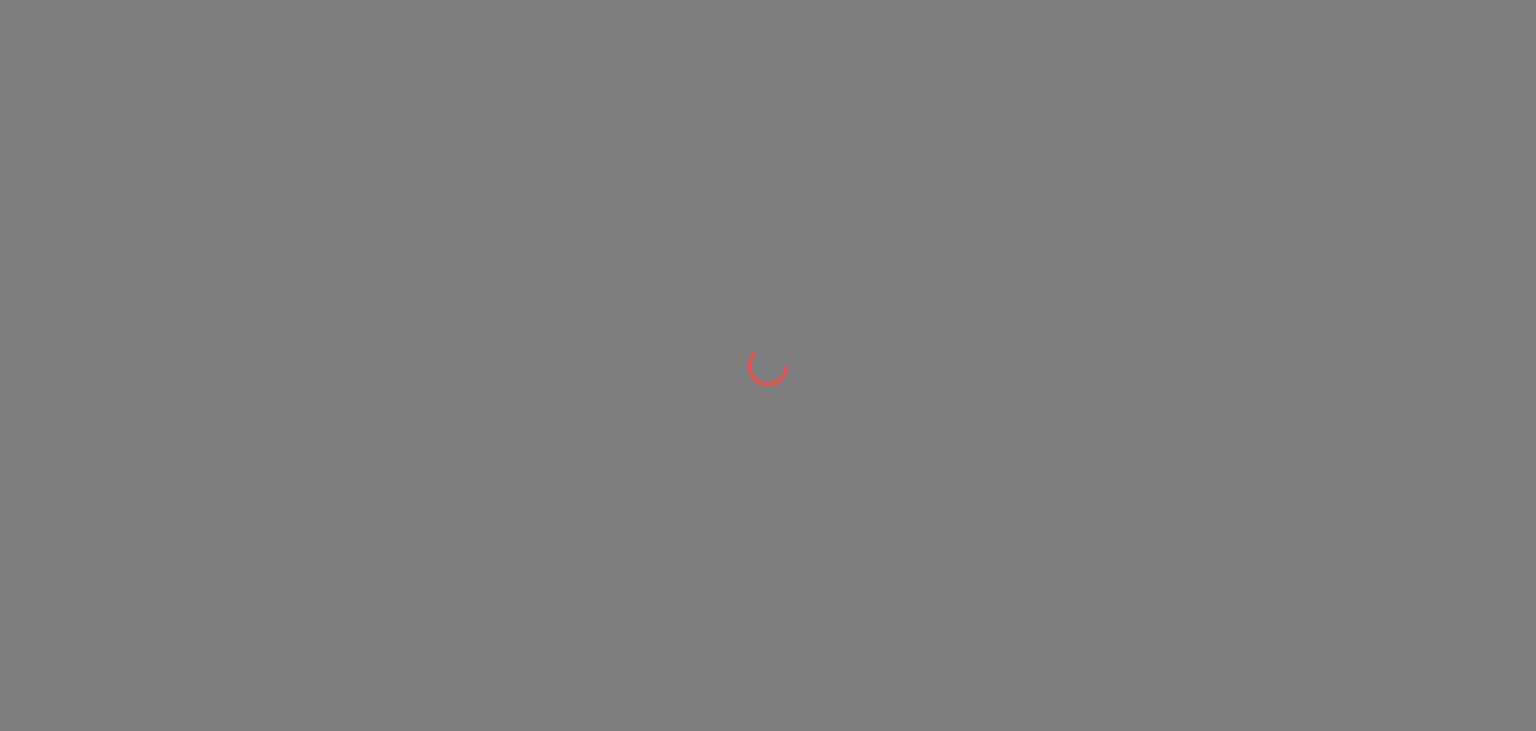 scroll, scrollTop: 0, scrollLeft: 0, axis: both 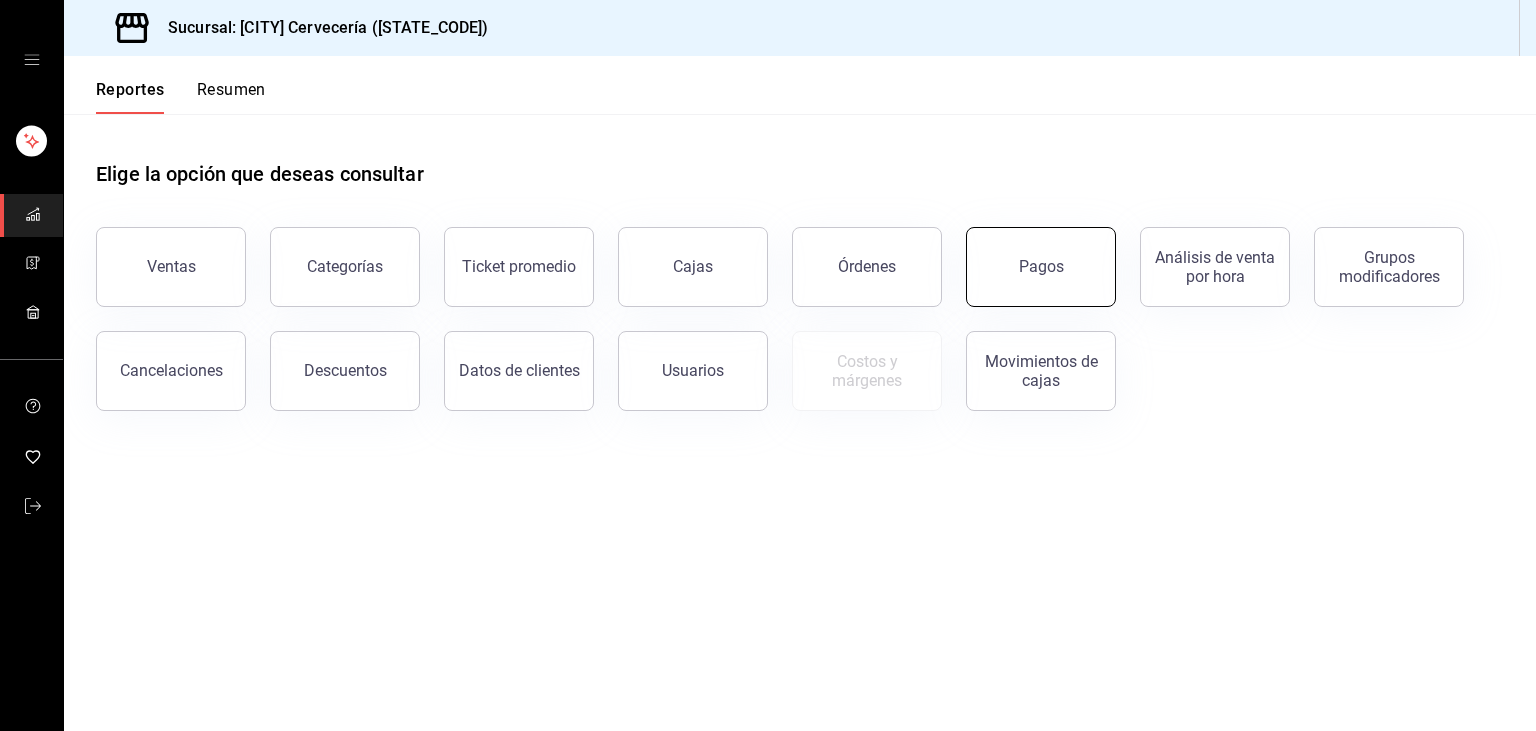 click on "Pagos" at bounding box center (1041, 267) 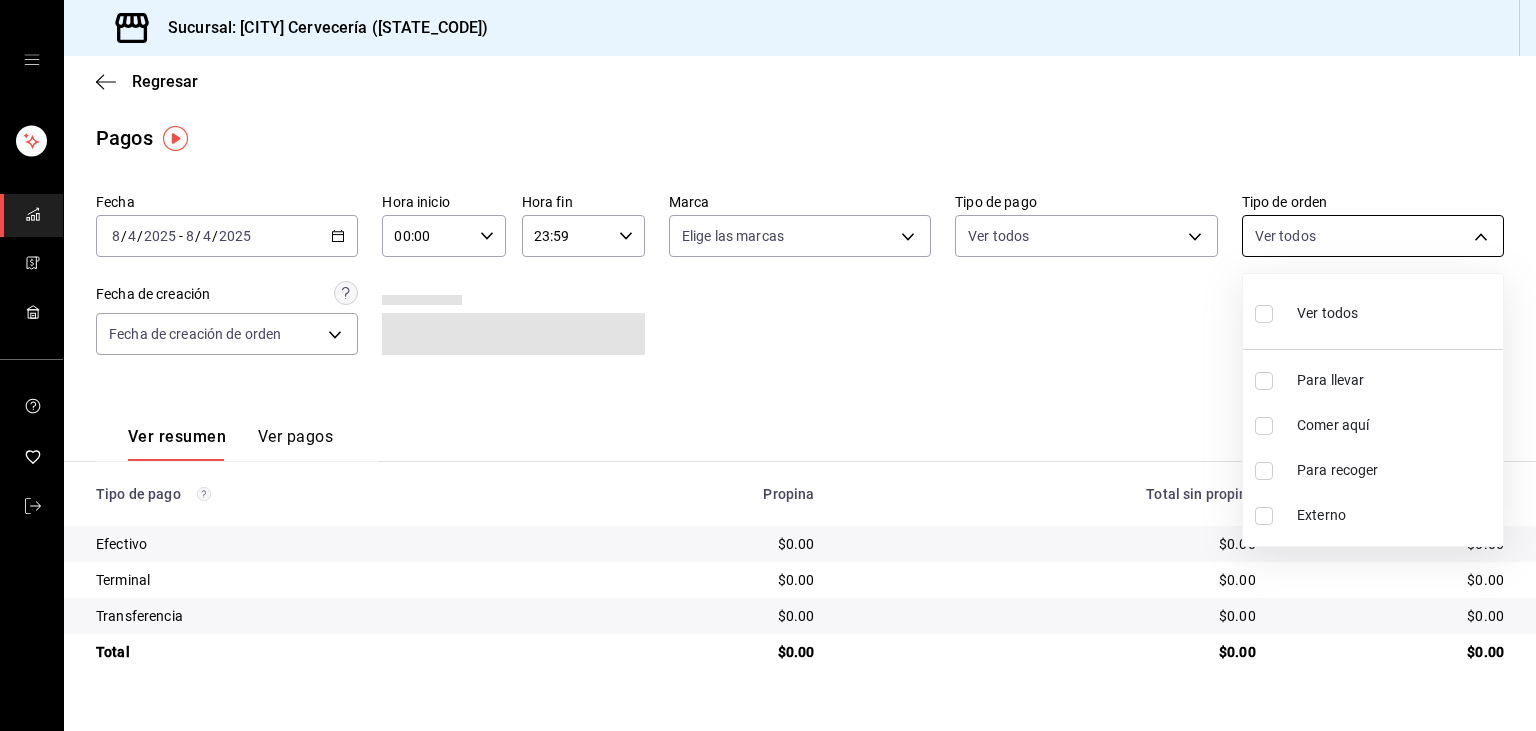 click on "Sucursal: [CITY] Cervecería ([STATE_CODE]) Regresar Pagos Fecha [DATE] [DATE] - [DATE] [DATE] Hora inicio 00:00 Hora inicio Hora fin 23:59 Hora fin Marca Elige las marcas Tipo de pago Ver todos Tipo de orden Ver todos Fecha de creación   Fecha de creación de orden ORDER Ver resumen Ver pagos Exportar a Excel Tipo de pago   Propina Total sin propina Total Efectivo $0.00 $0.00 $0.00 Terminal $0.00 $0.00 $0.00 Transferencia $0.00 $0.00 $0.00 Total $0.00 $0.00 $0.00 GANA 1 MES GRATIS EN TU SUSCRIPCIÓN AQUÍ ¿Recuerdas cómo empezó tu restaurante?
Hoy puedes ayudar a un colega a tener el mismo cambio que tú viviste.
Recomienda Parrot directamente desde tu Portal Administrador.
Es fácil y rápido.
🎁 Por cada restaurante que se una, ganas 1 mes gratis. Ver video tutorial Ir a video Visitar centro de ayuda ([PHONE]) soporte@parrotsoftware.io Visitar centro de ayuda ([PHONE]) soporte@parrotsoftware.io Ver todos Para llevar Comer aquí Para recoger Externo" at bounding box center [768, 365] 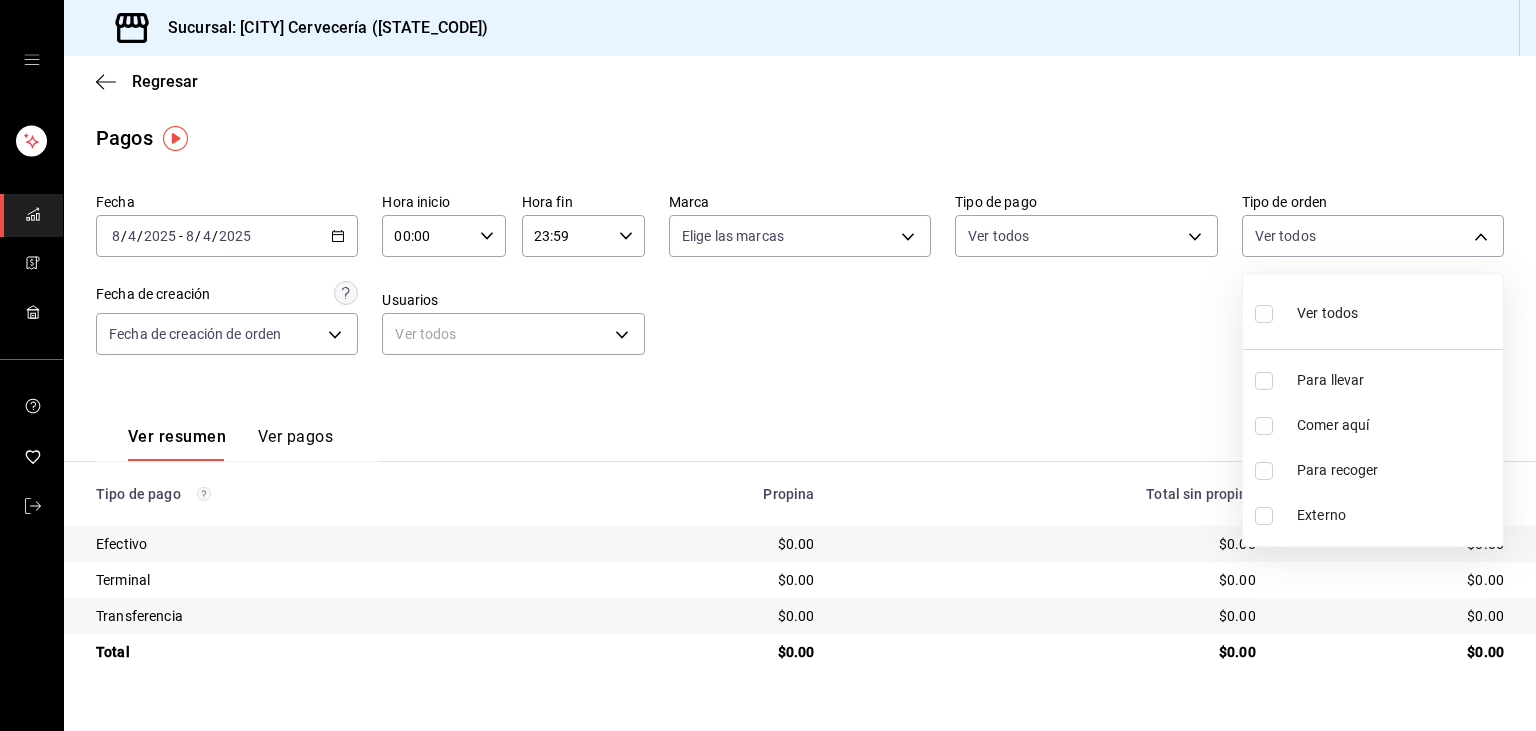 click on "Comer aquí" at bounding box center [1396, 425] 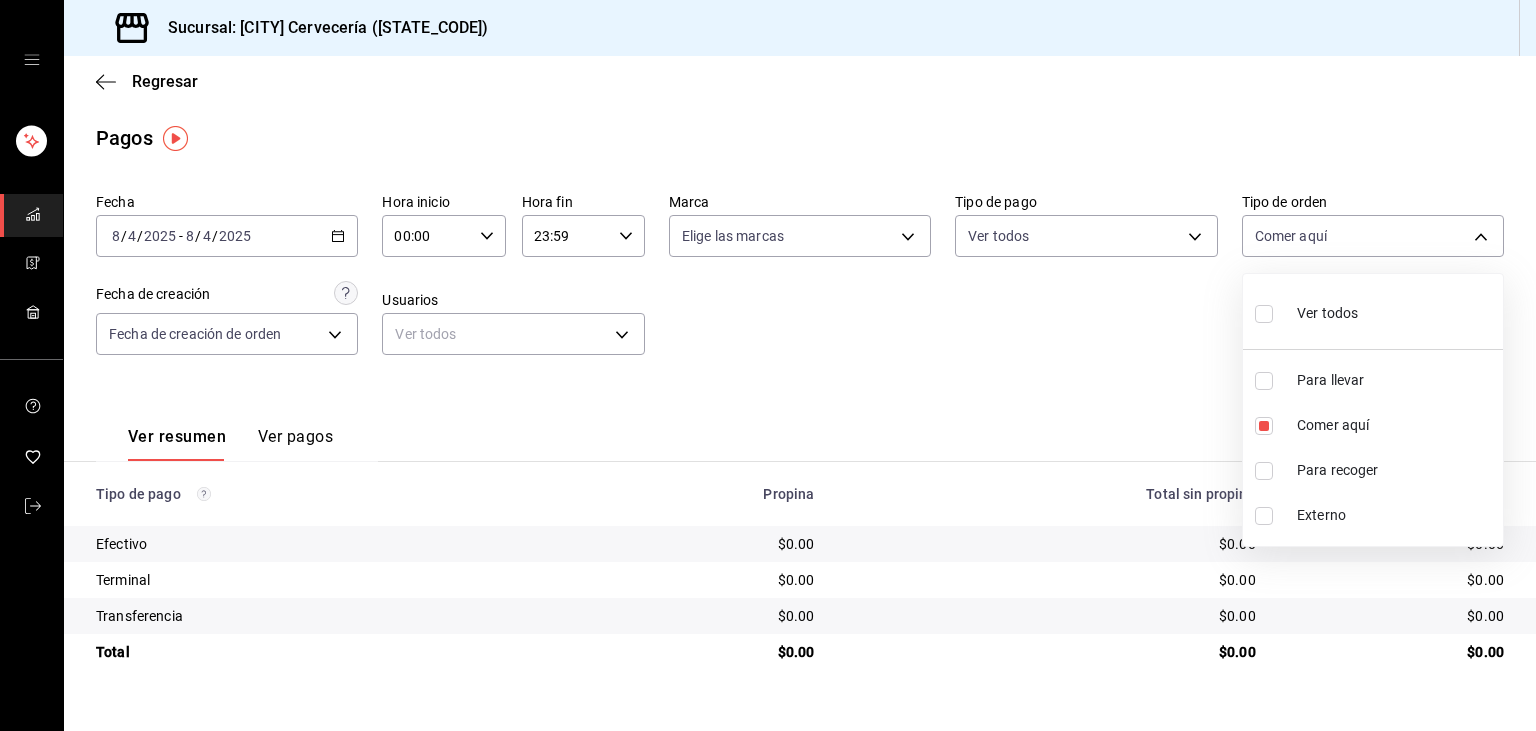 click at bounding box center (768, 365) 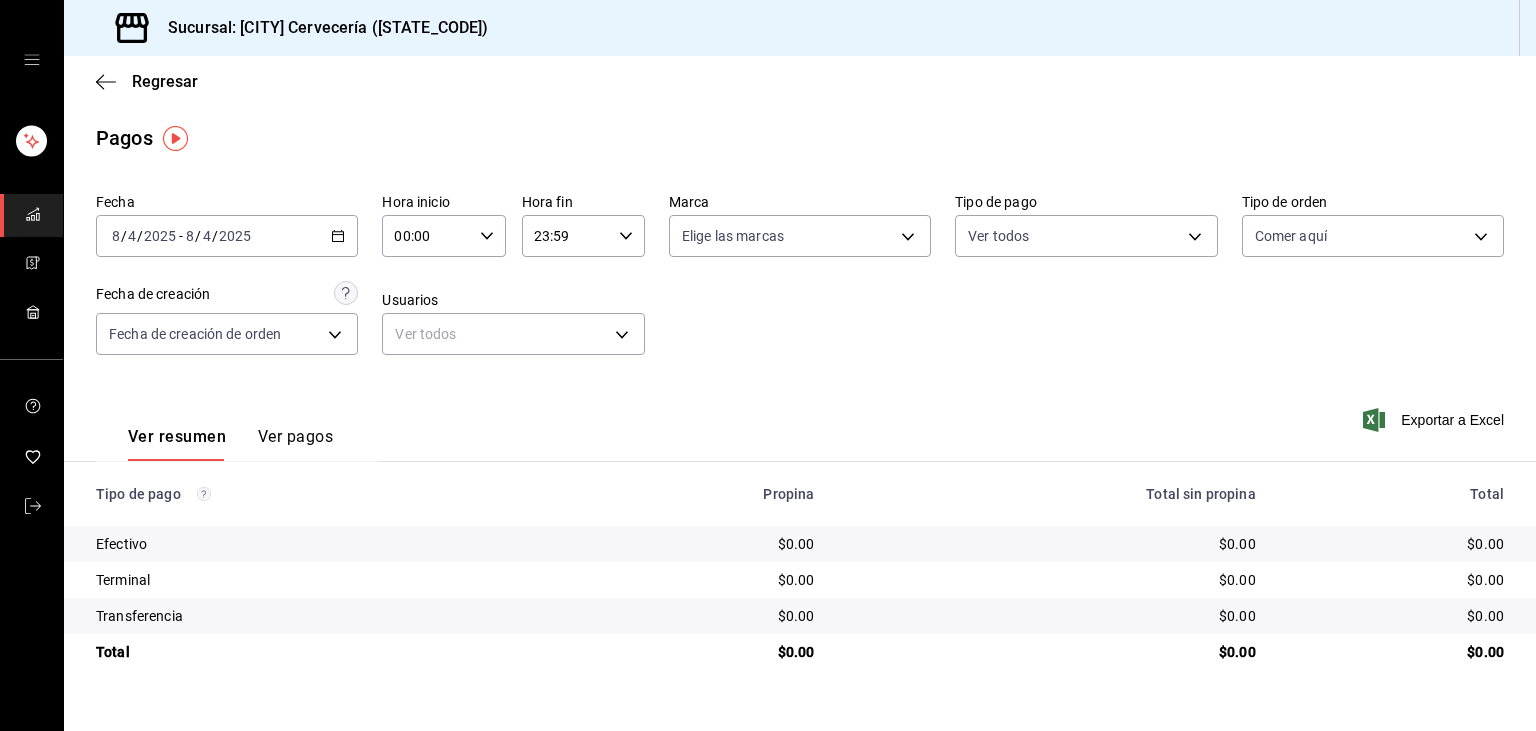 click 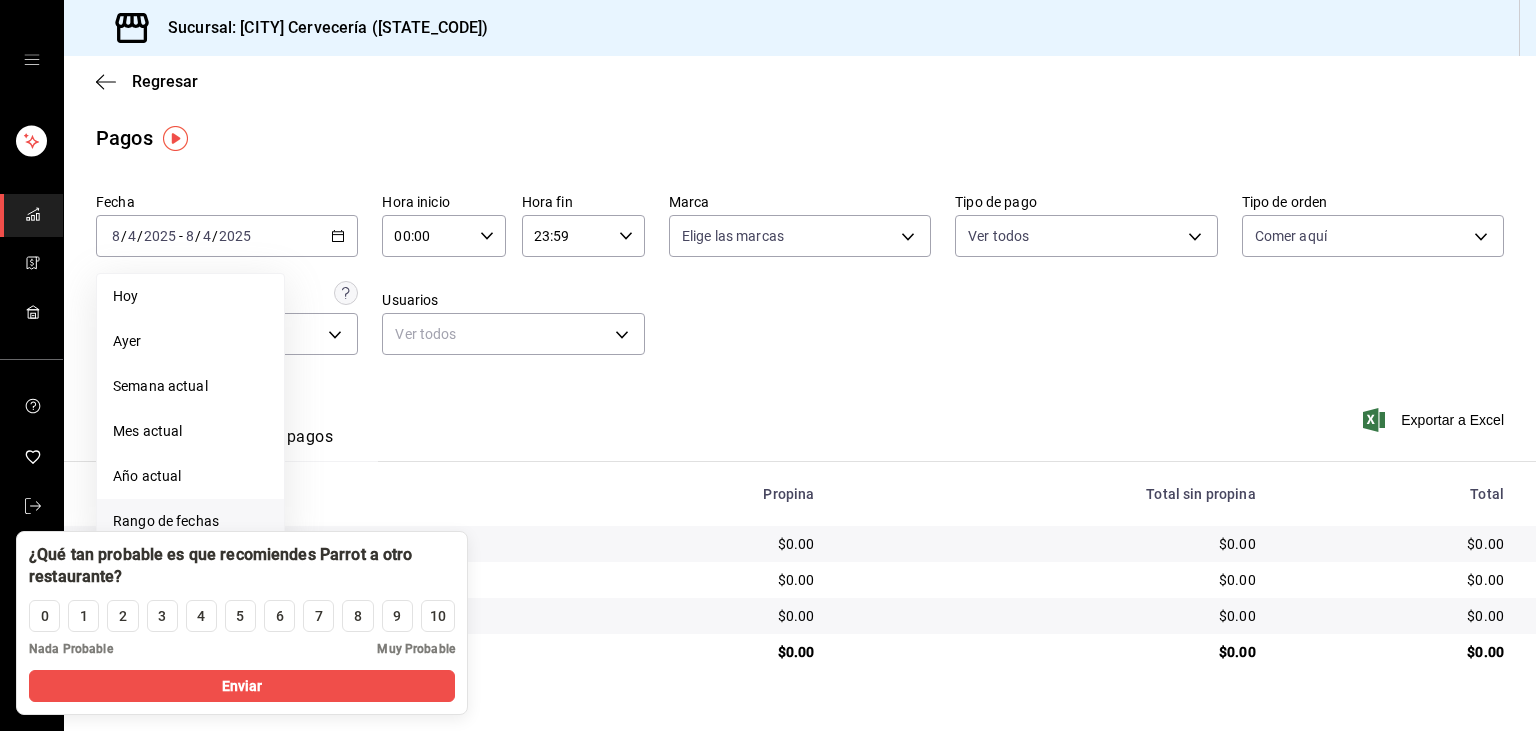 click on "Rango de fechas" at bounding box center (190, 521) 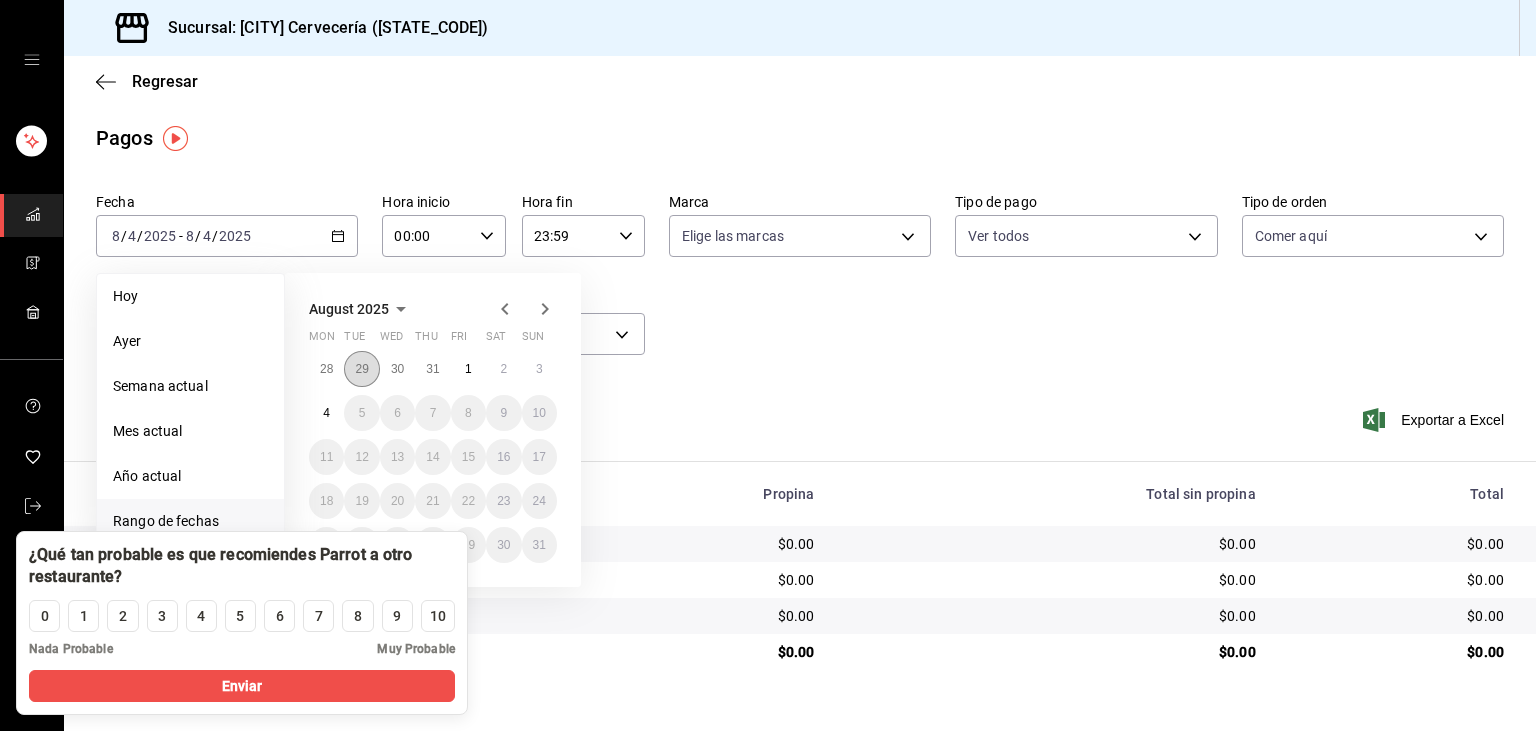 click on "29" at bounding box center (361, 369) 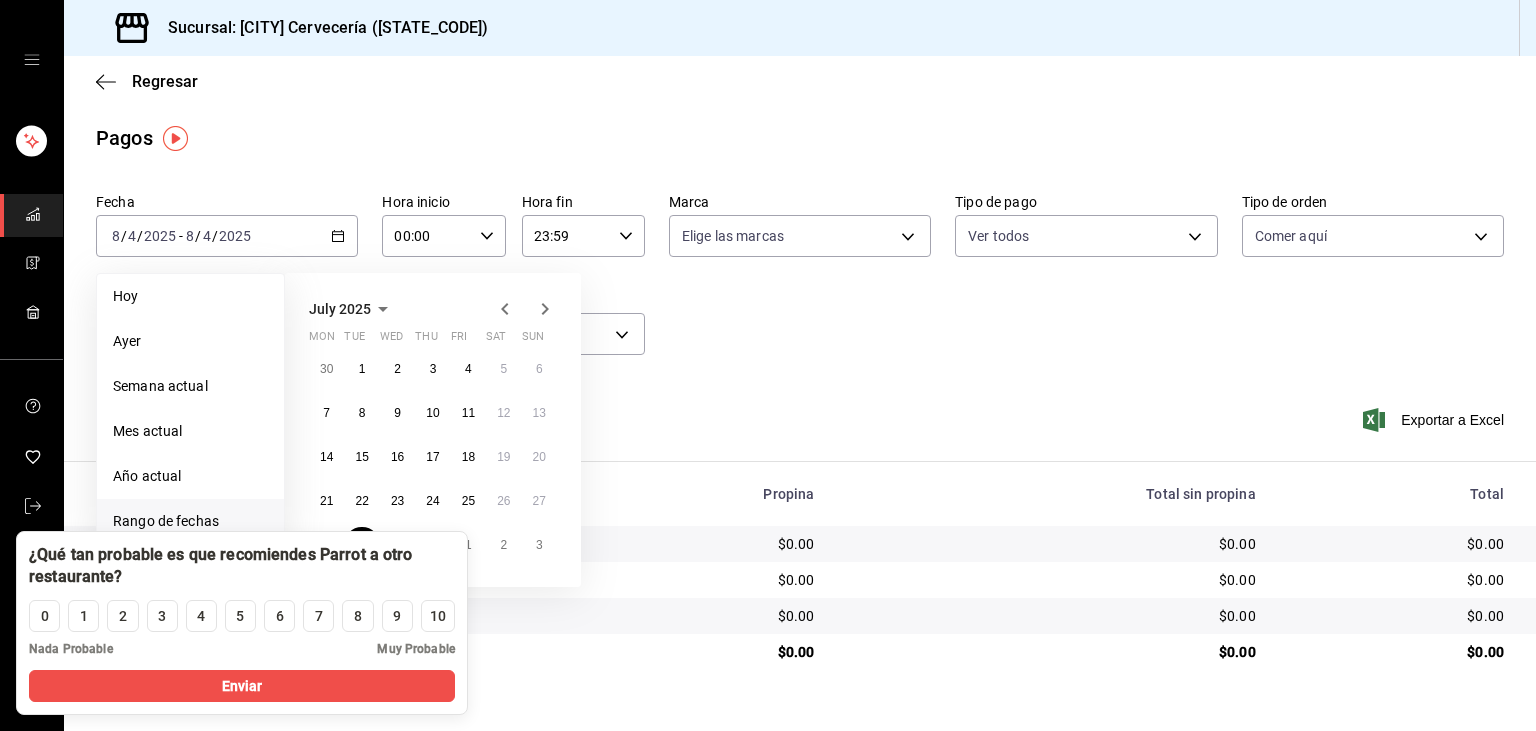 click on "30 1 2 3 4 5 6 7 8 9 10 11 12 13 14 15 16 17 18 19 20 21 22 23 24 25 26 27 28 29 30 31 1 2 3" at bounding box center (433, 457) 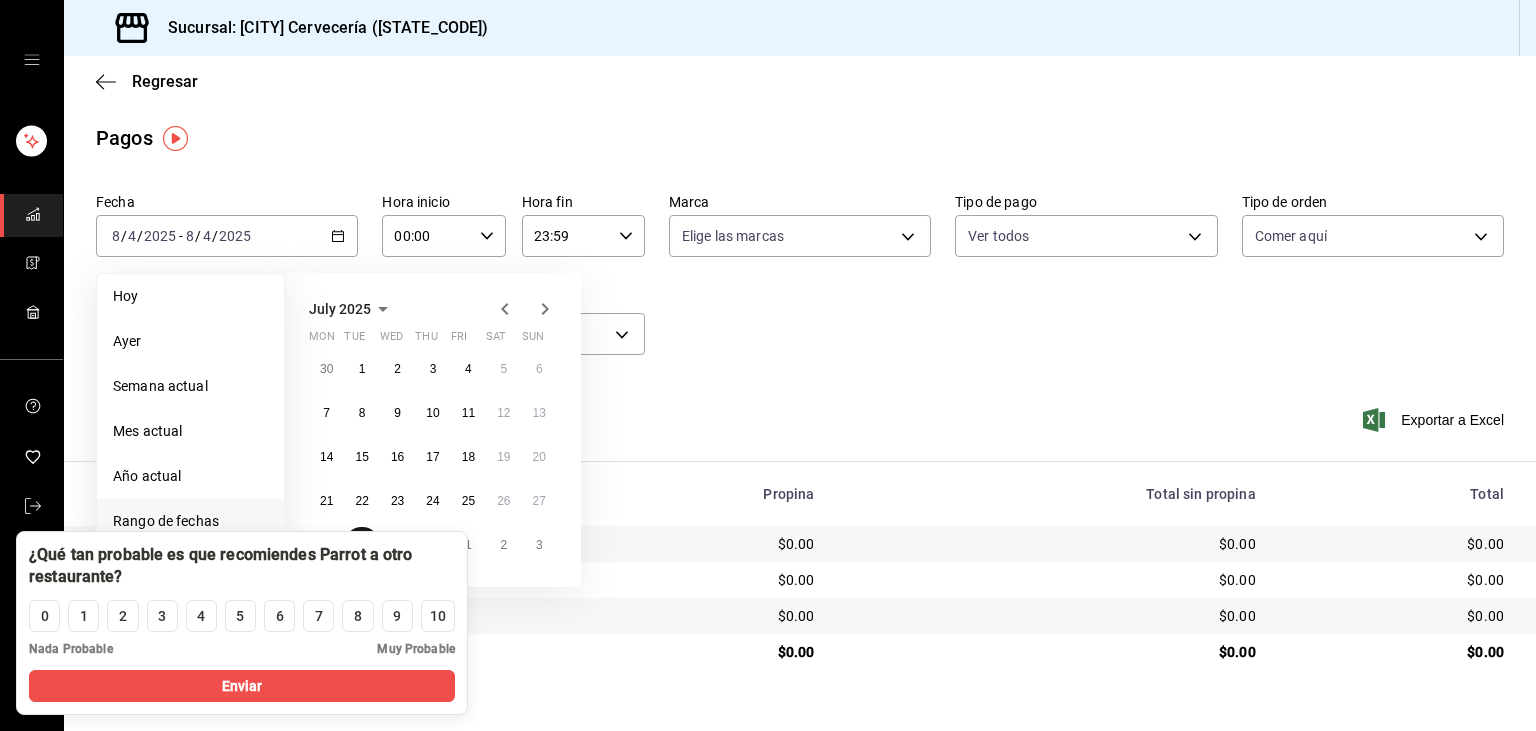 click on "29" at bounding box center [361, 545] 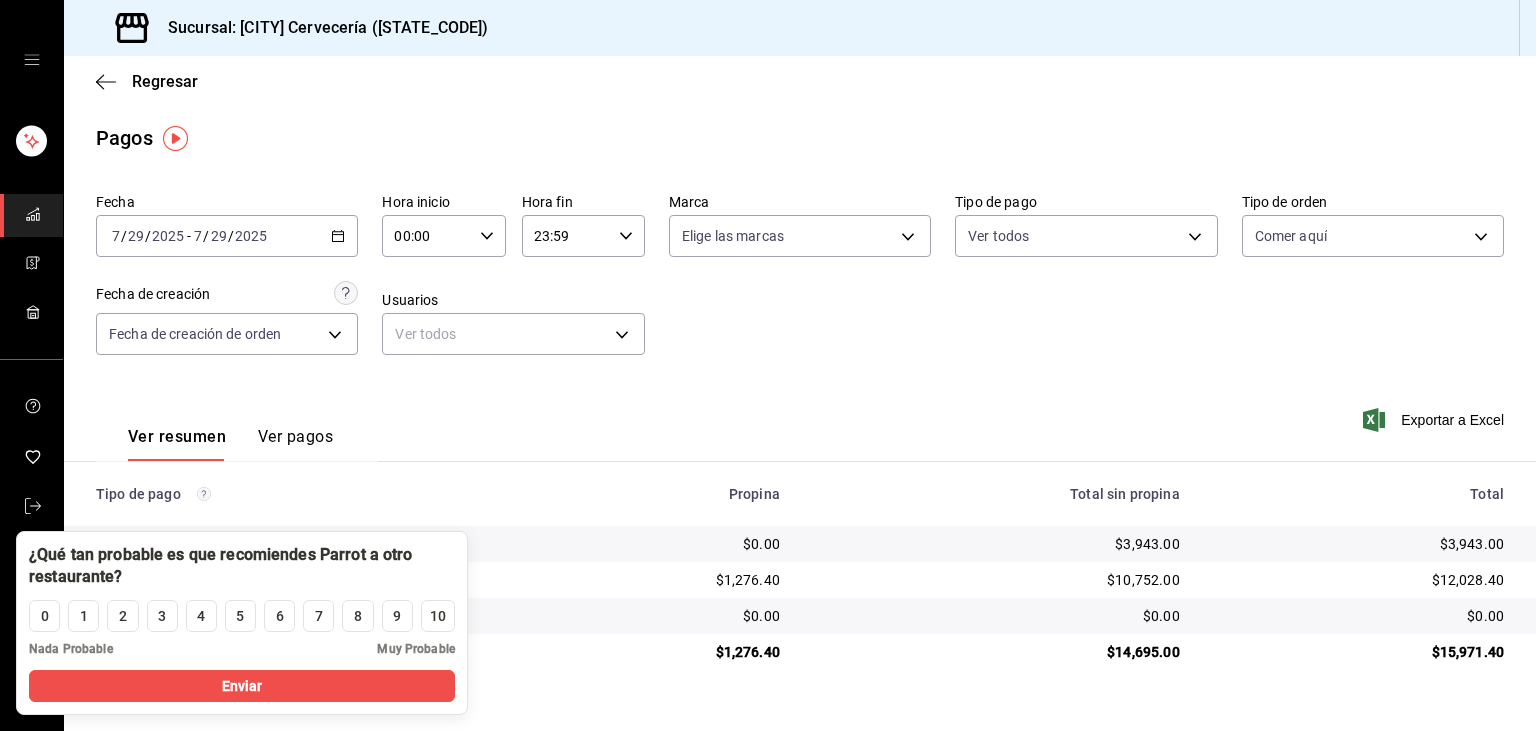 click on "Ver resumen Ver pagos Exportar a Excel" at bounding box center (800, 432) 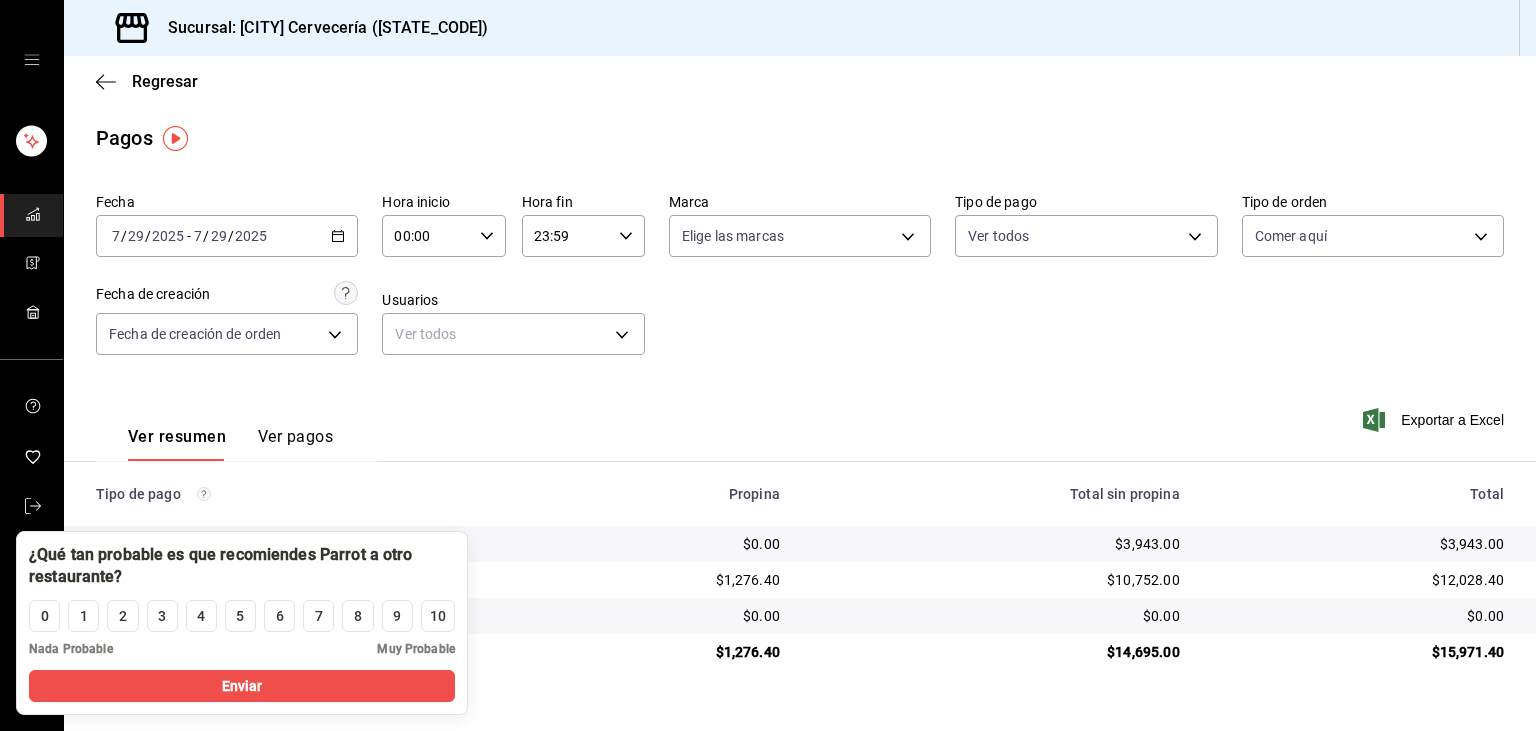 click 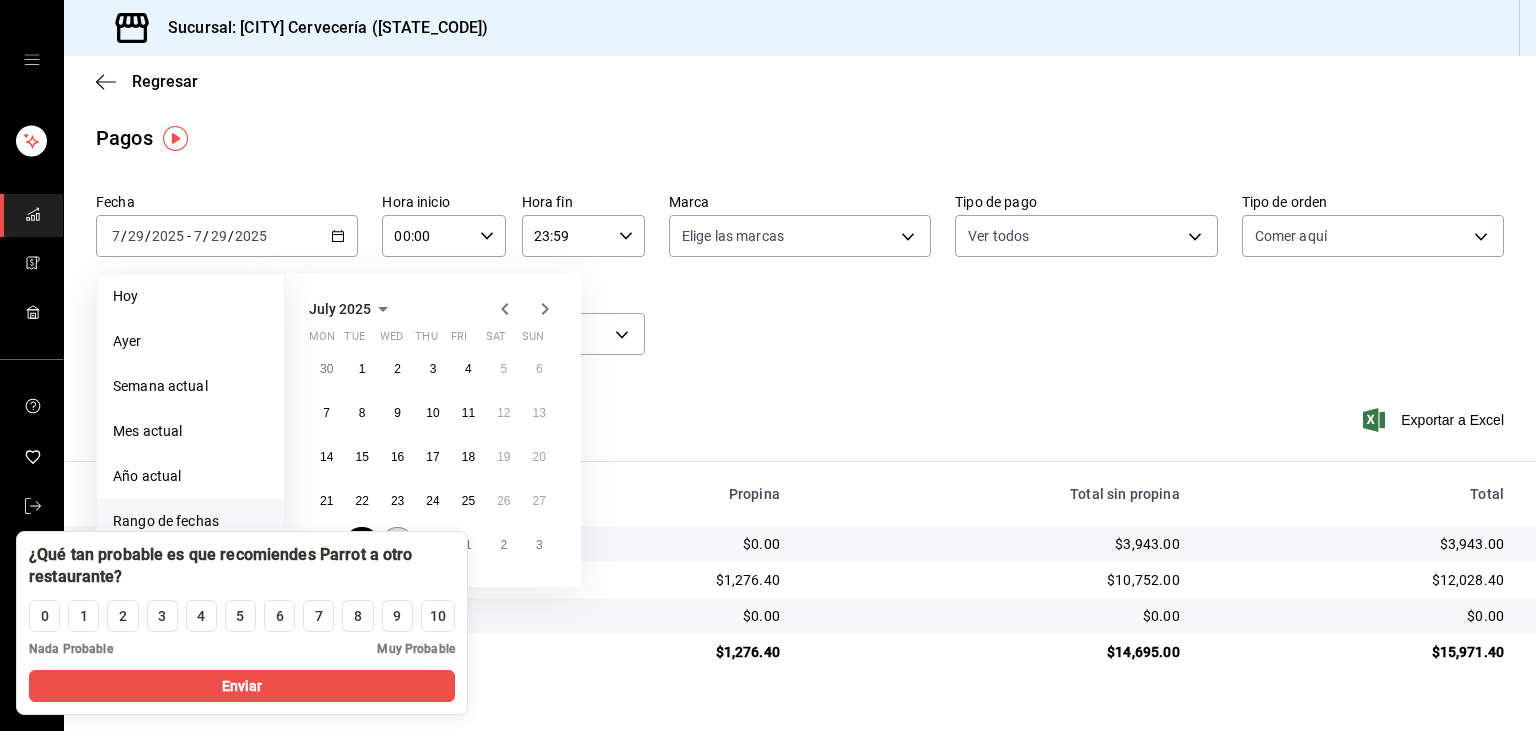 click on "30" at bounding box center (397, 545) 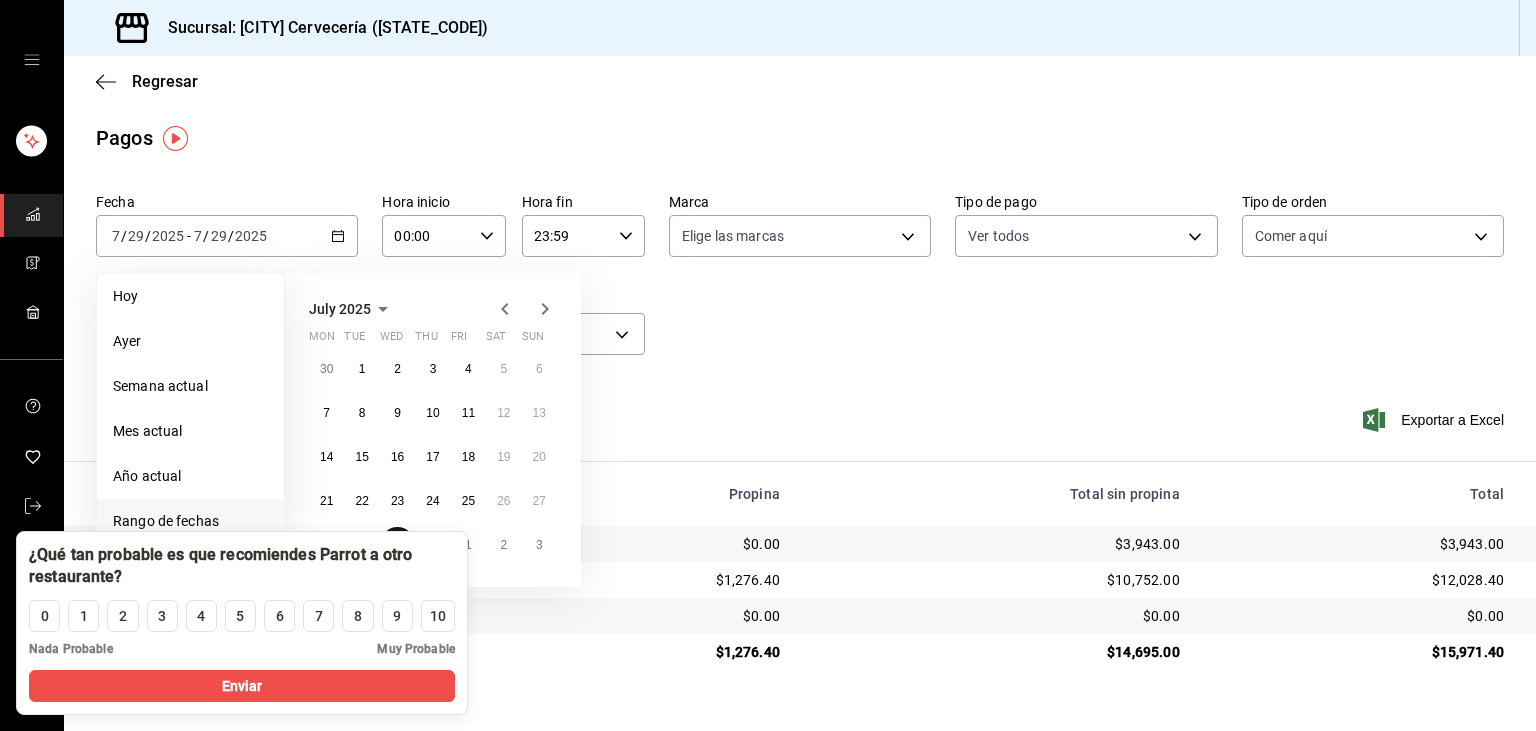 click on "30" at bounding box center (397, 545) 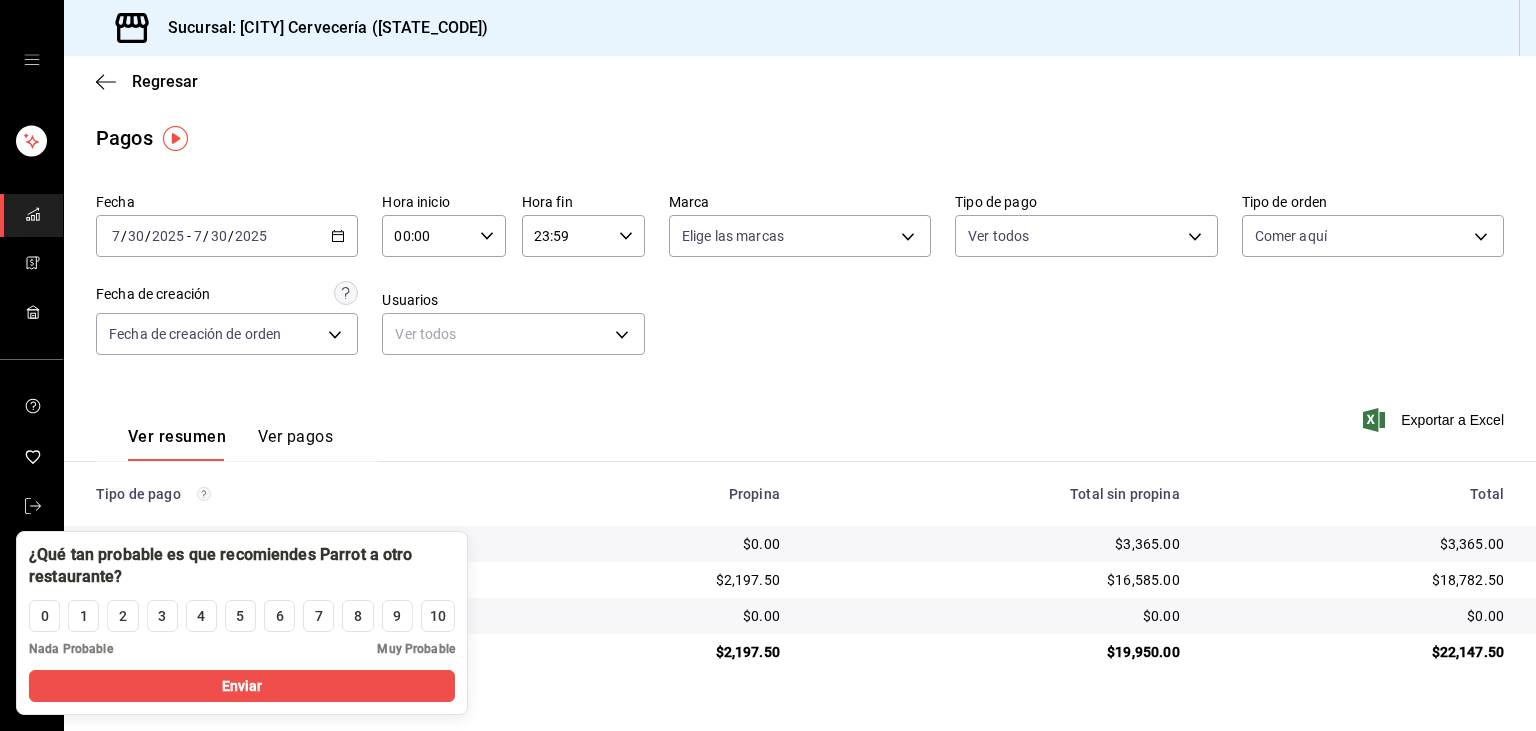 click 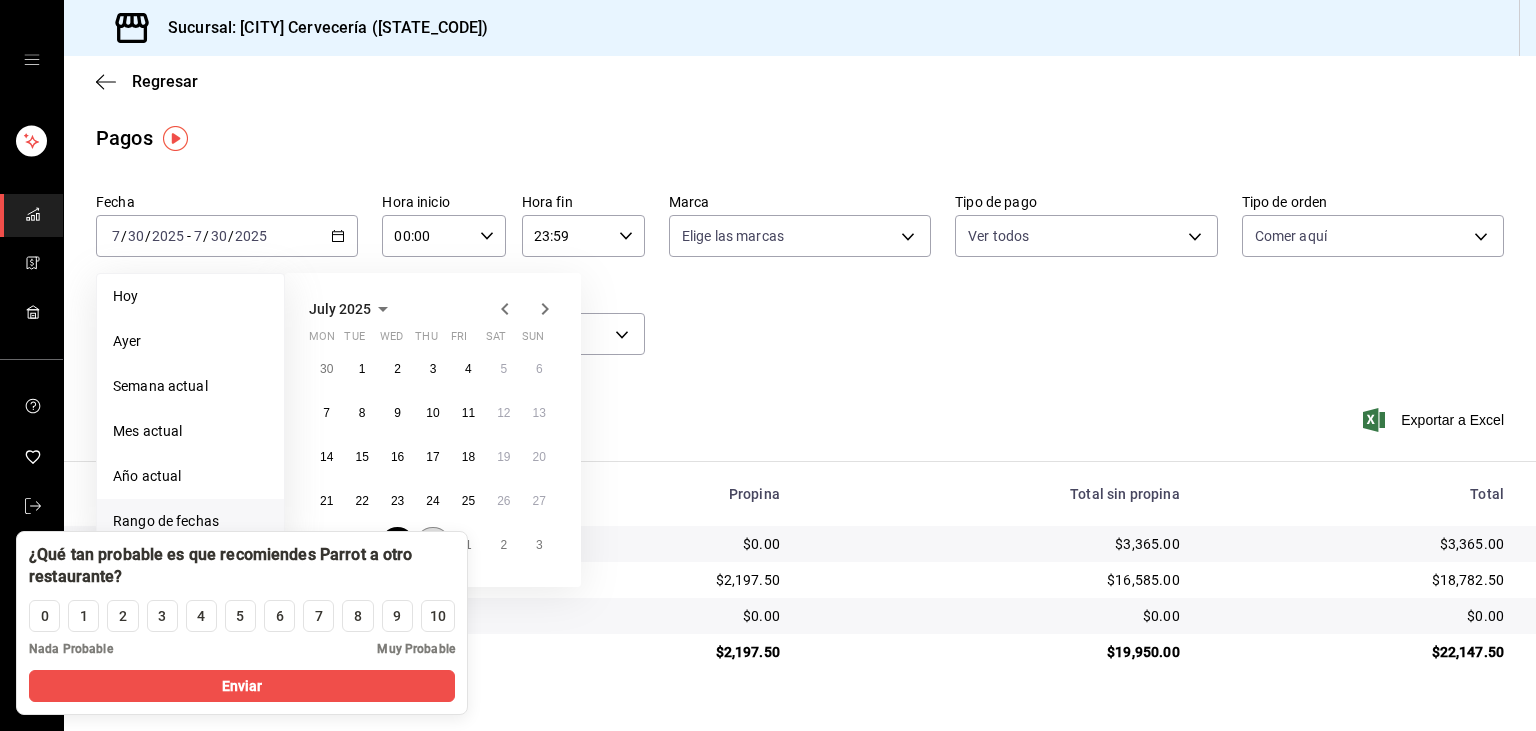 click on "31" at bounding box center [432, 545] 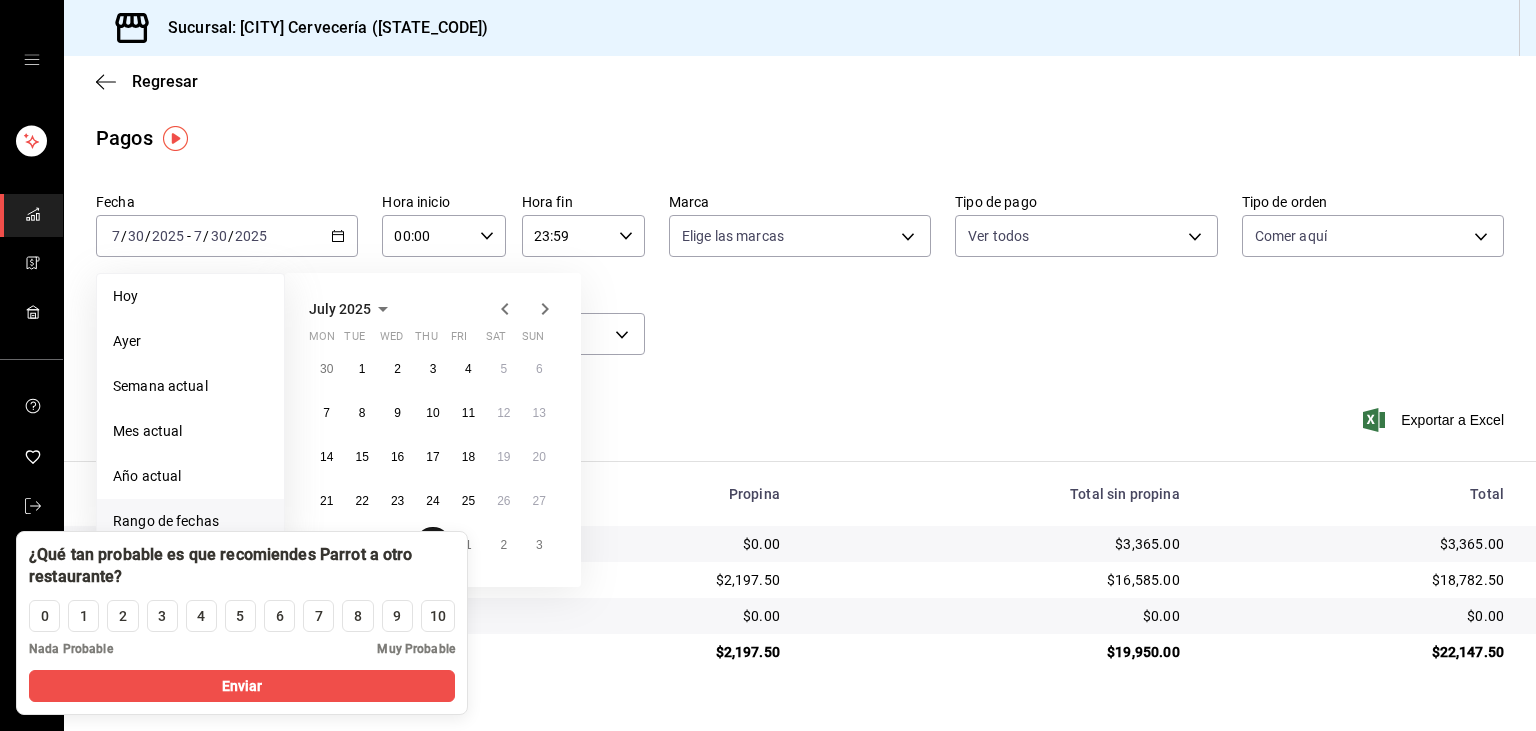 click on "31" at bounding box center (432, 545) 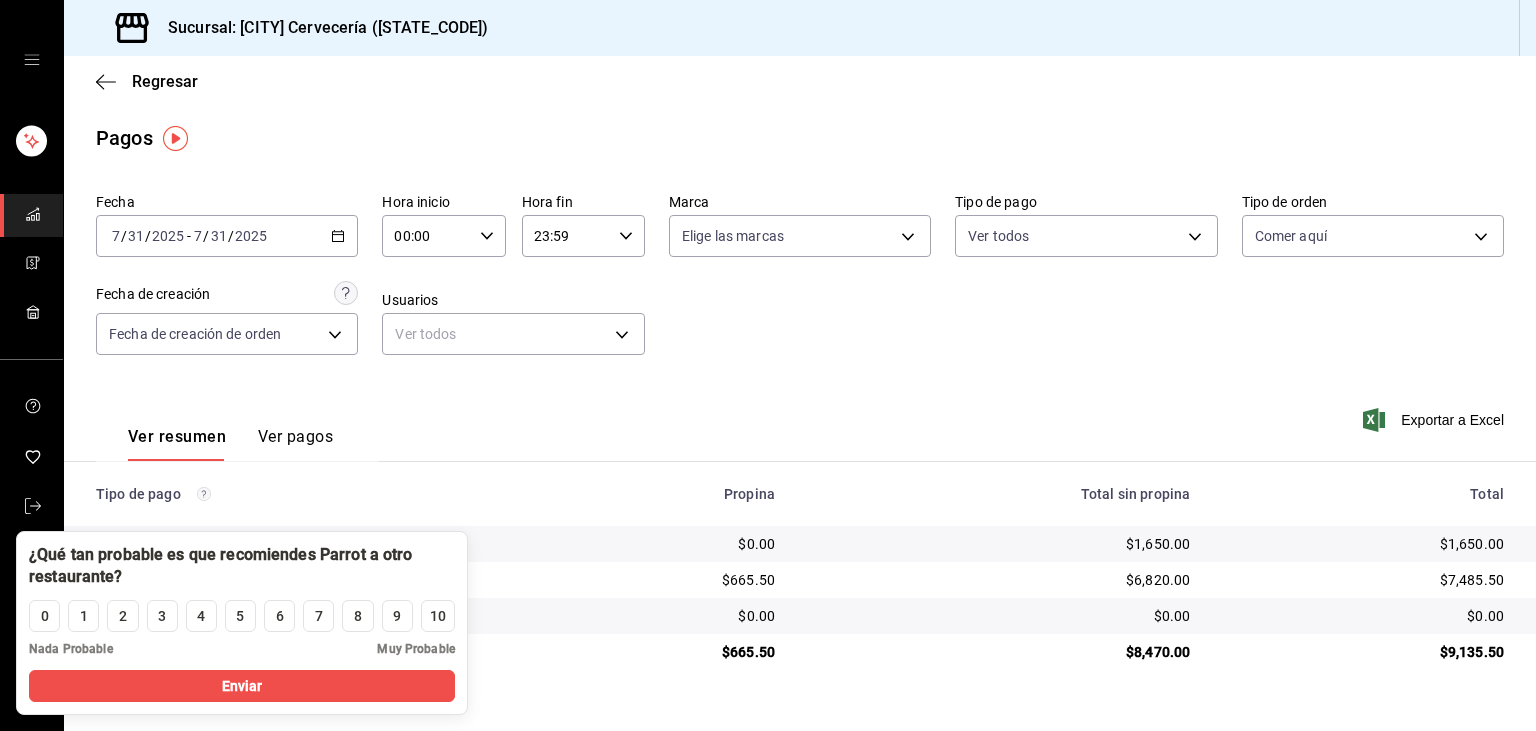 click on "[DATE] [DATE] - [DATE] [DATE]" at bounding box center (227, 236) 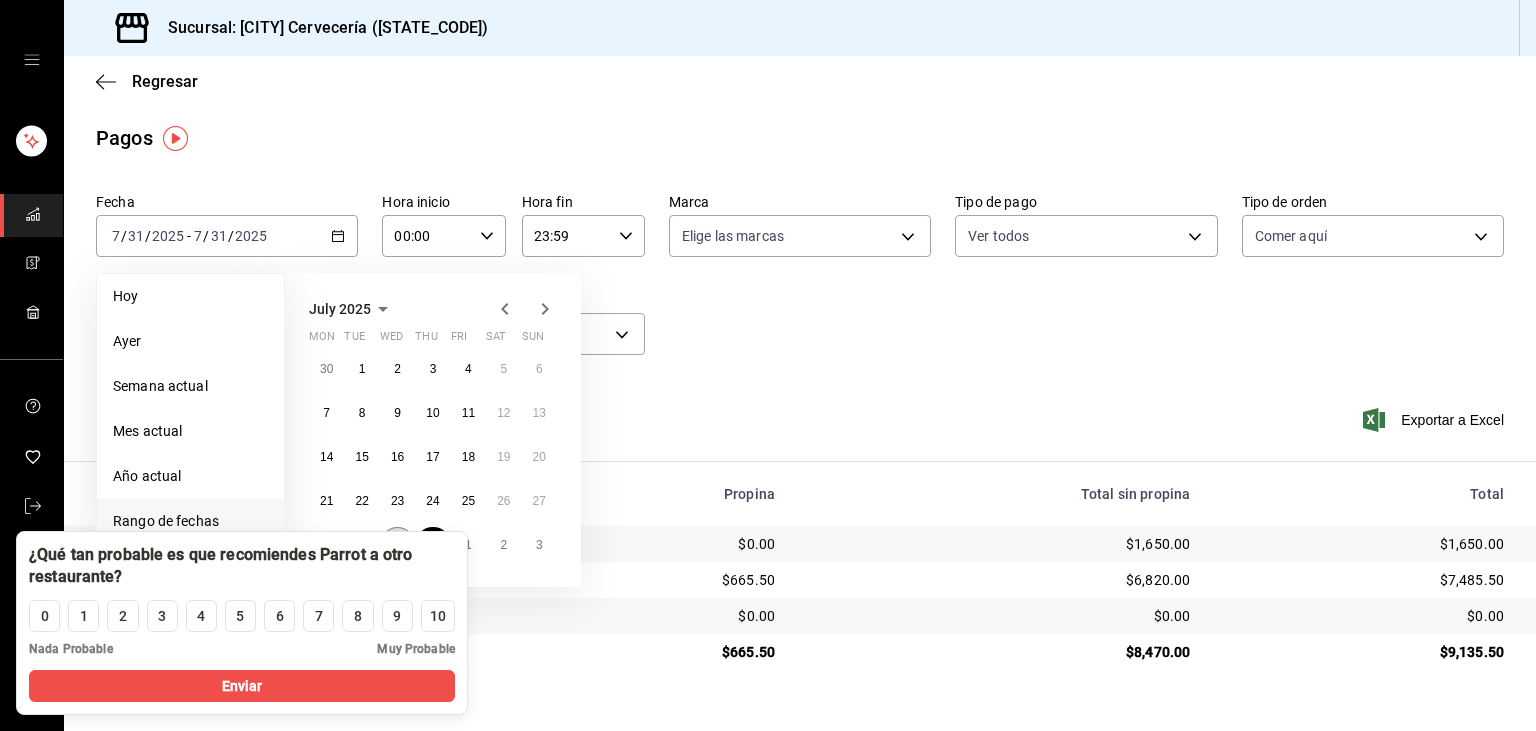 click on "30" at bounding box center (397, 545) 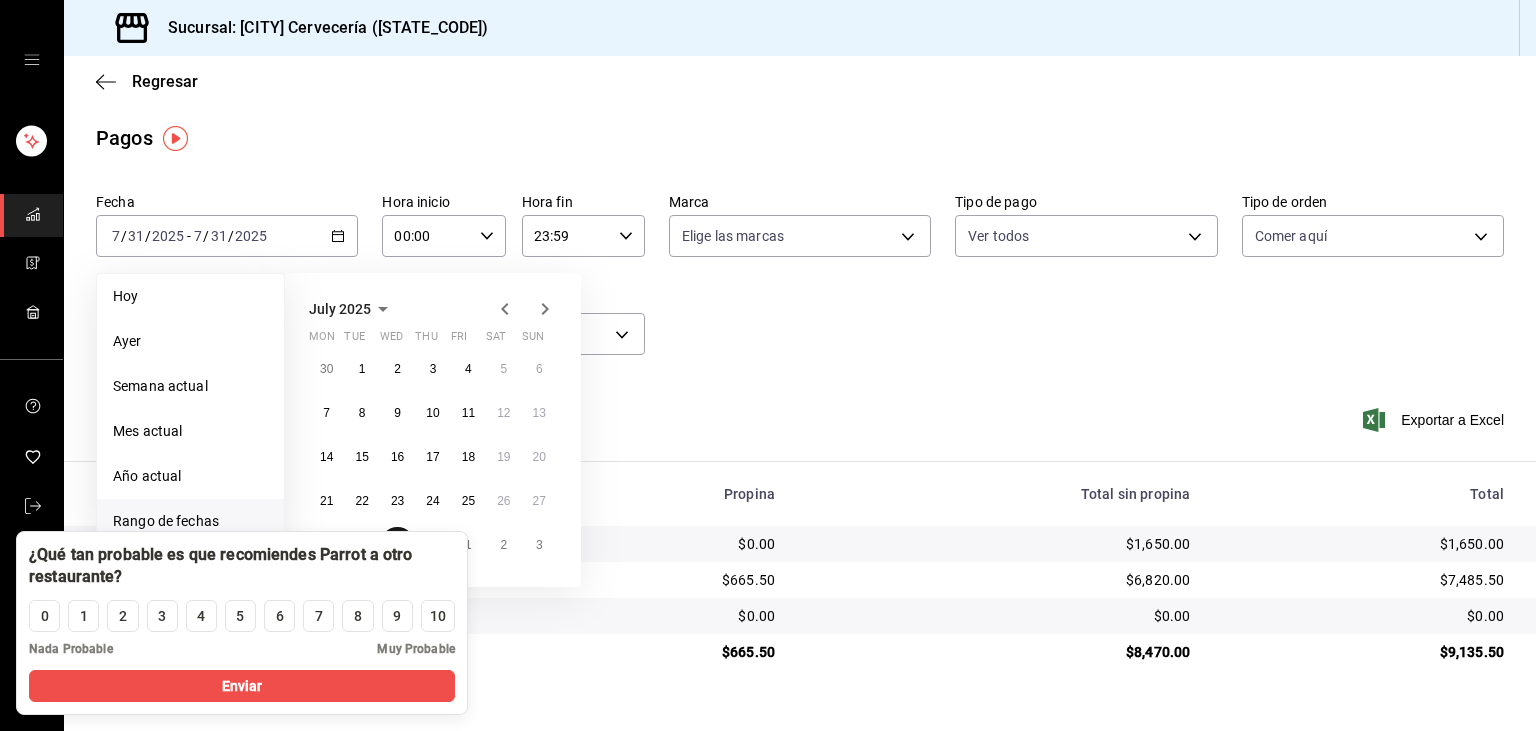 click on "30" at bounding box center (397, 545) 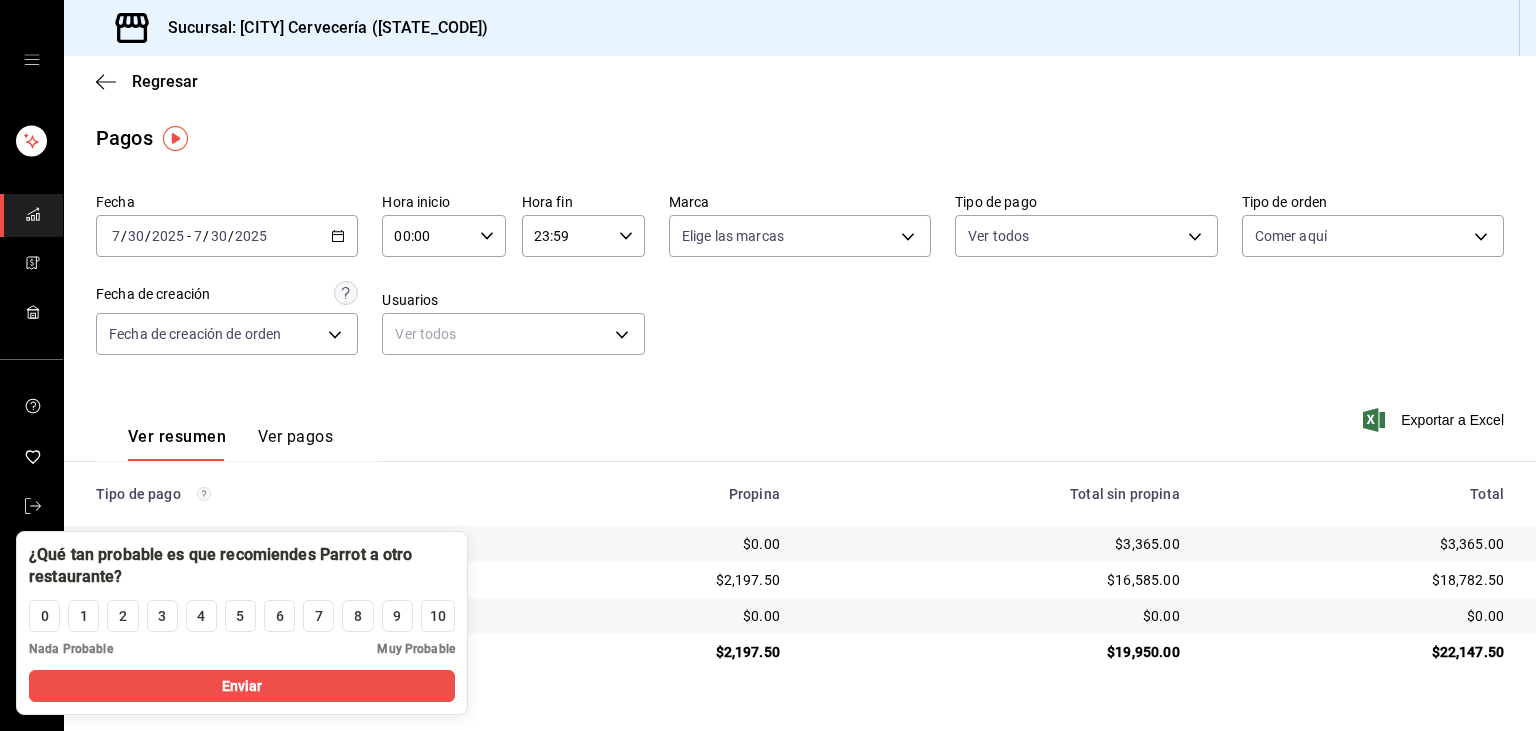 click 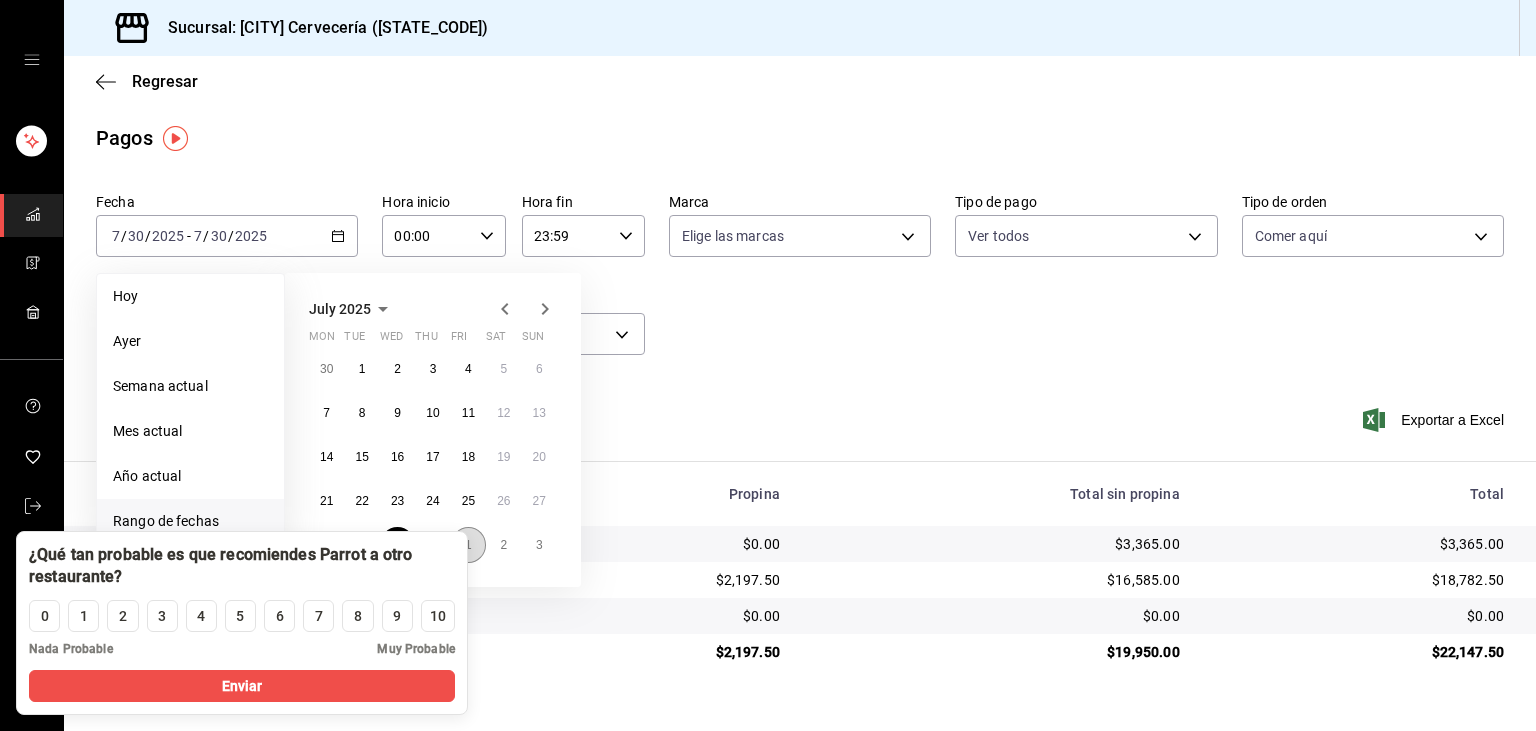 click on "1" at bounding box center (468, 545) 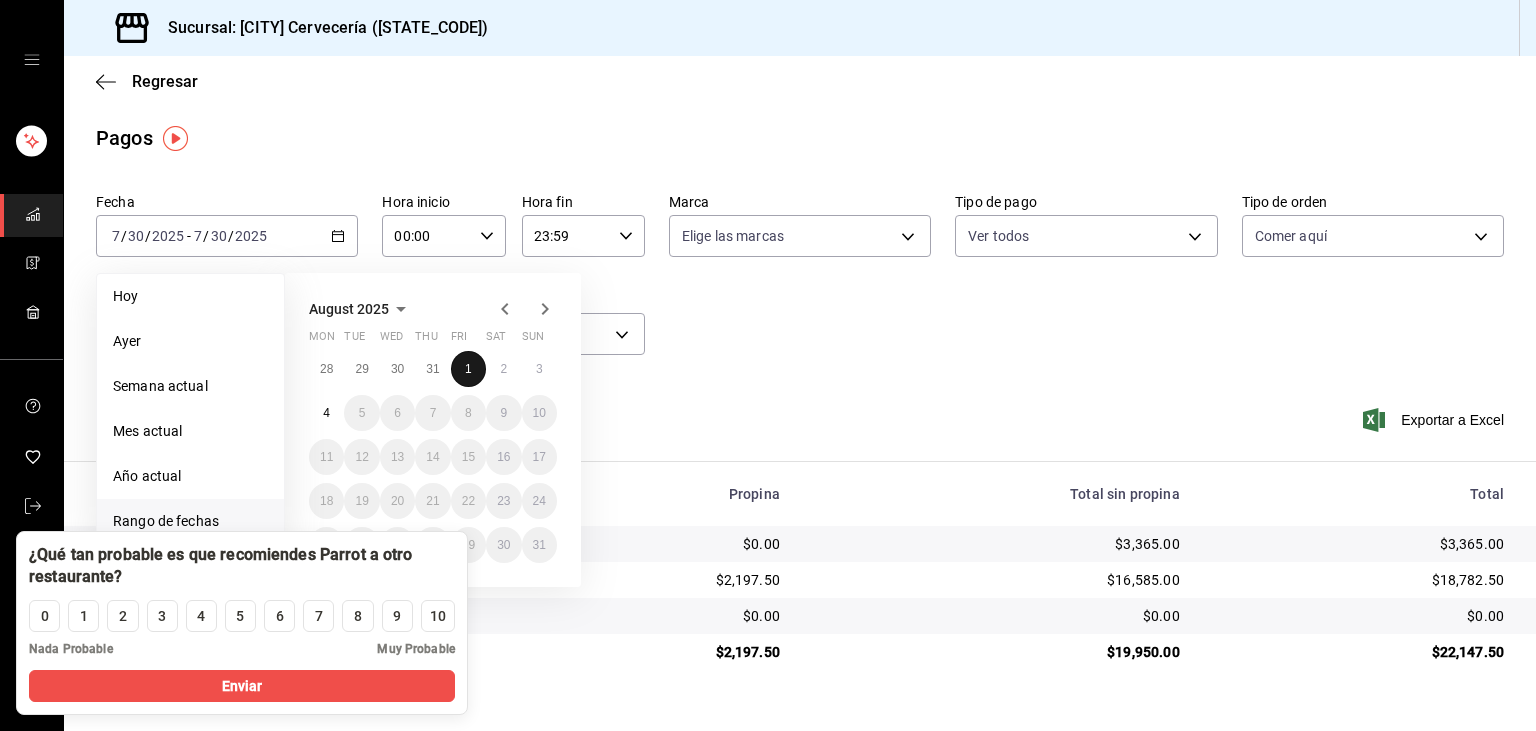 click on "1" at bounding box center [468, 369] 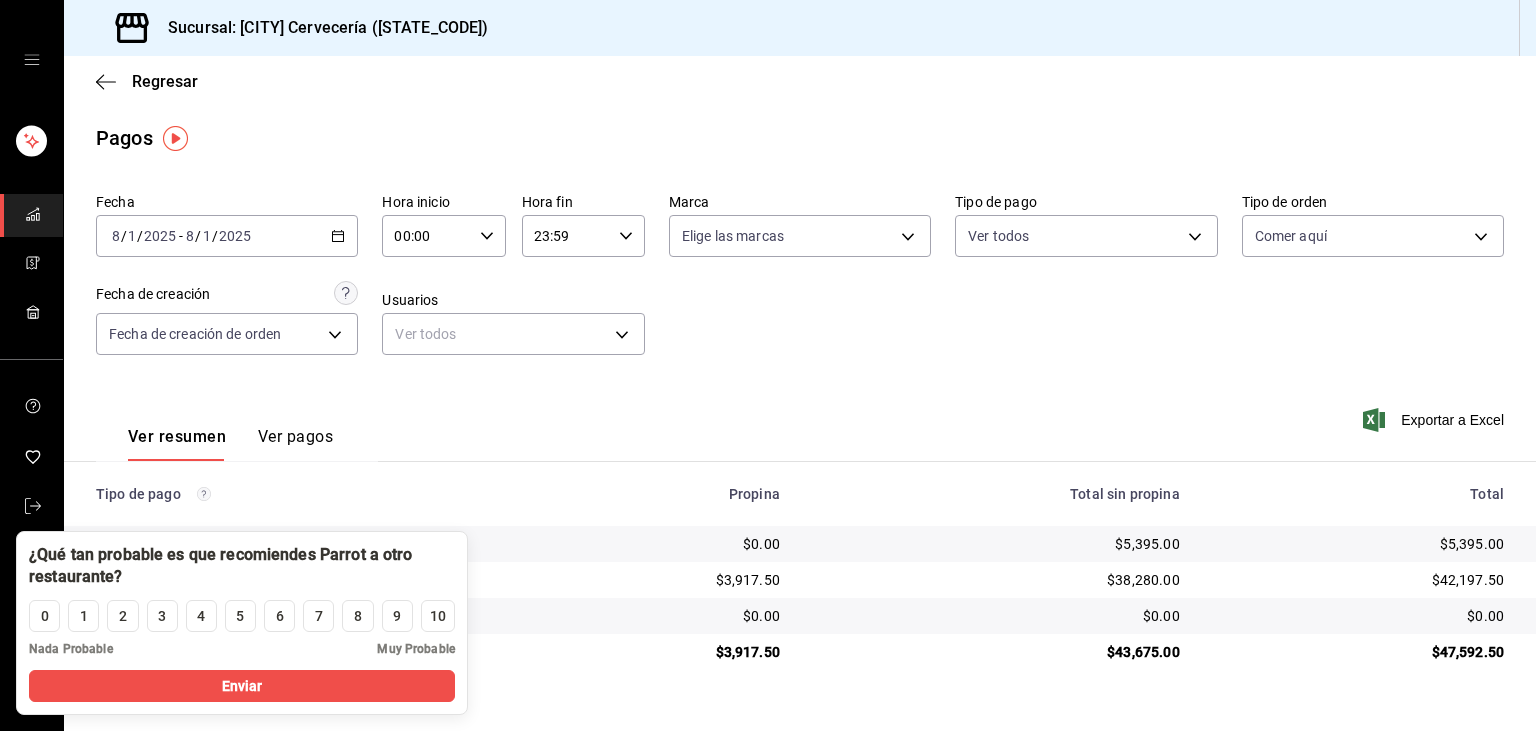 click on "2025-08-01 8 / 1 / 2025 - 2025-08-01 8 / 1 / 2025" at bounding box center [227, 236] 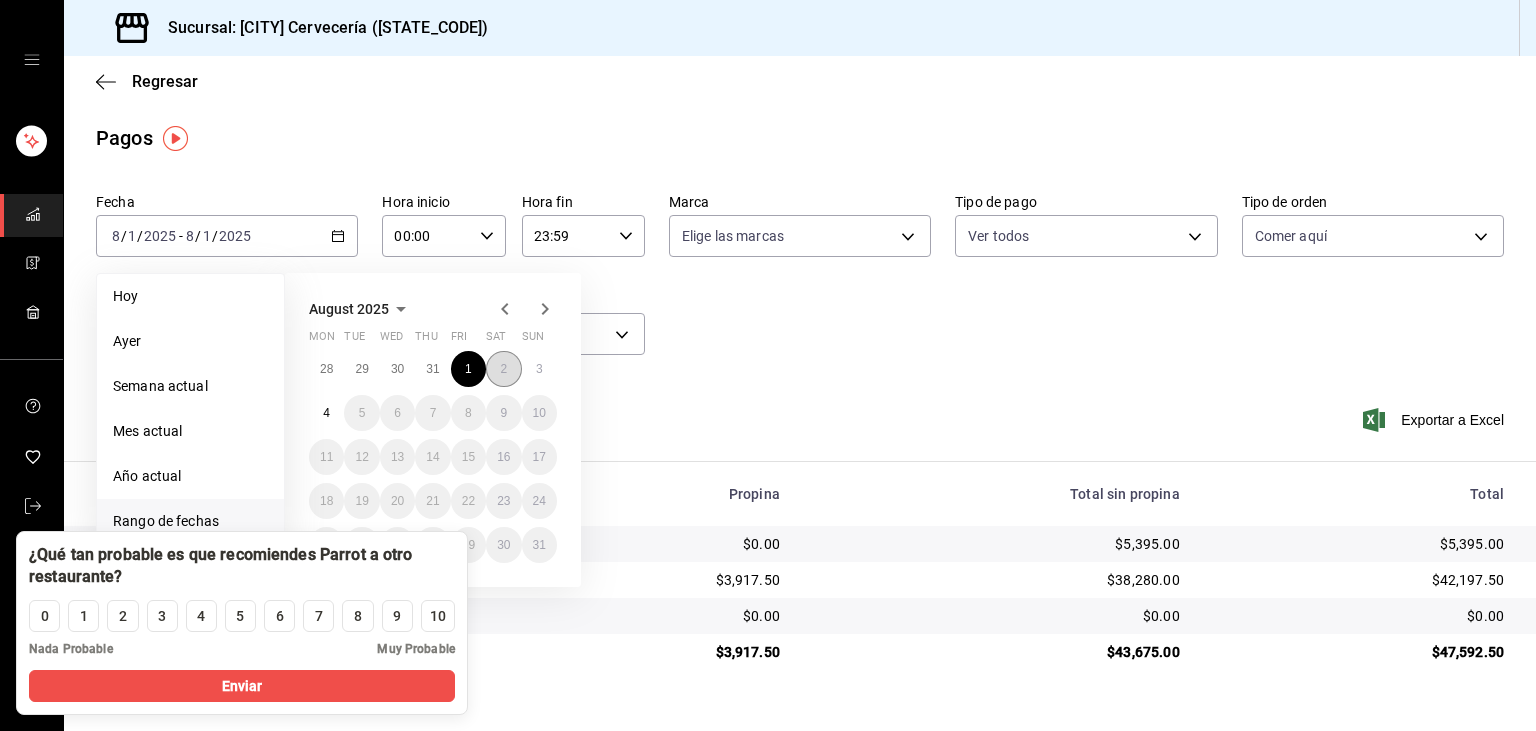 click on "2" at bounding box center (503, 369) 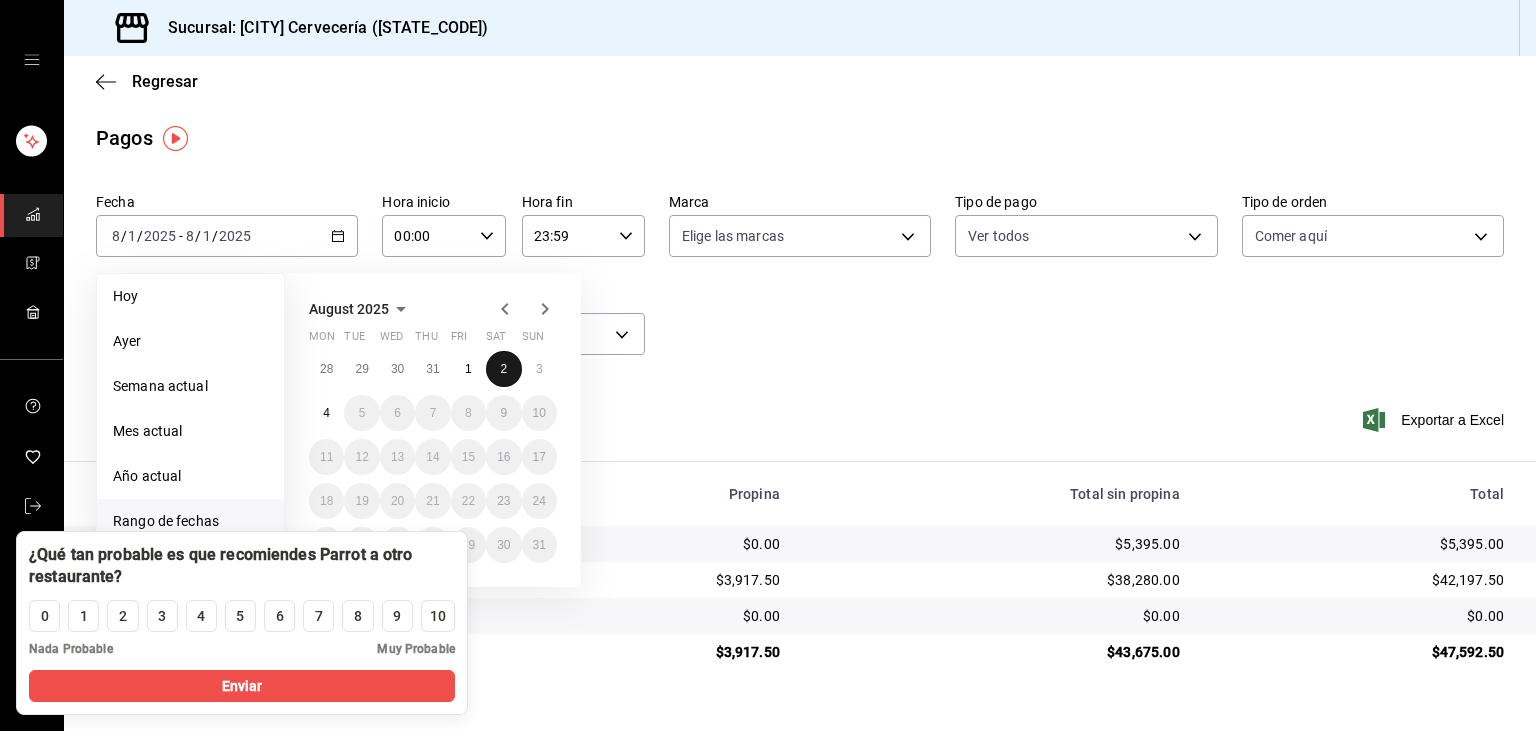 click on "2" at bounding box center [503, 369] 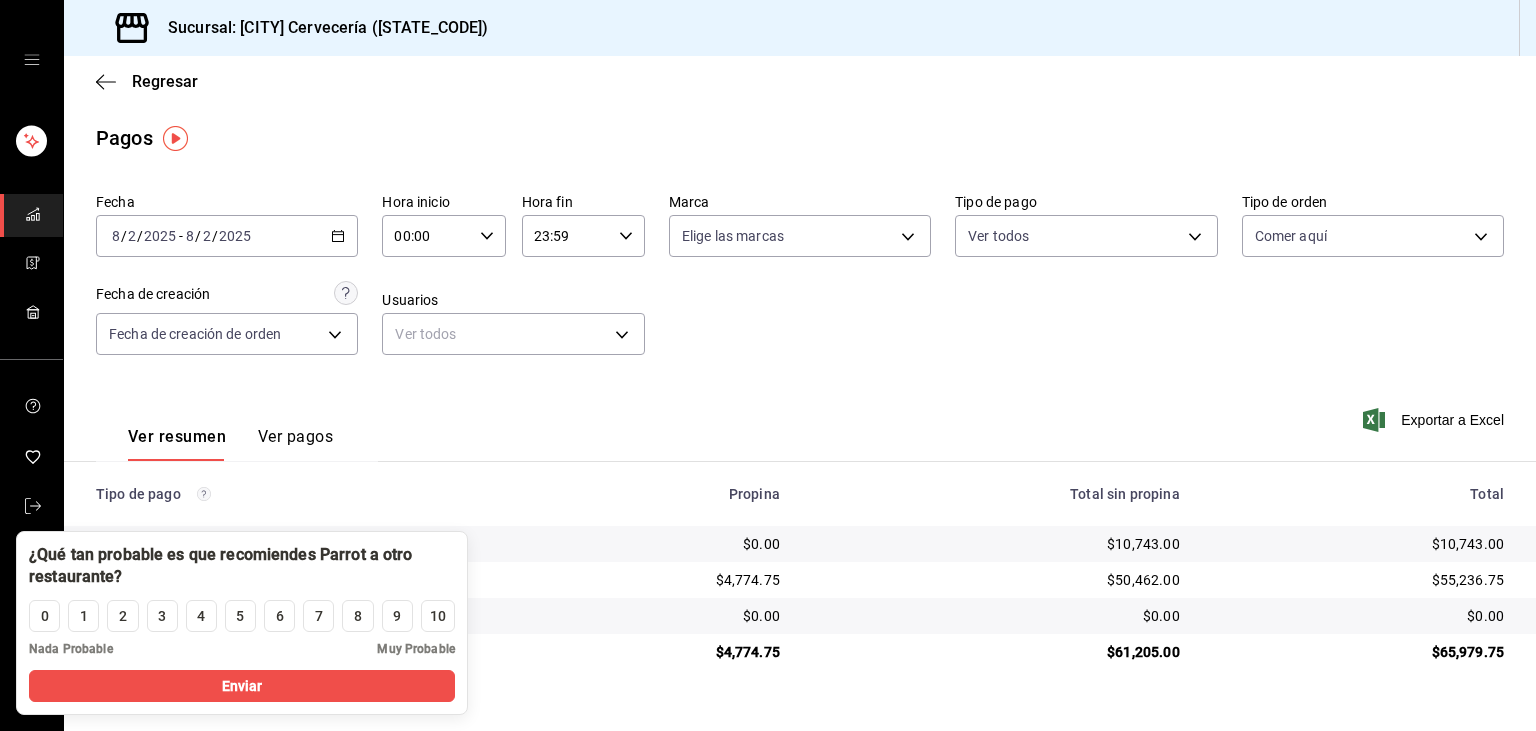 click 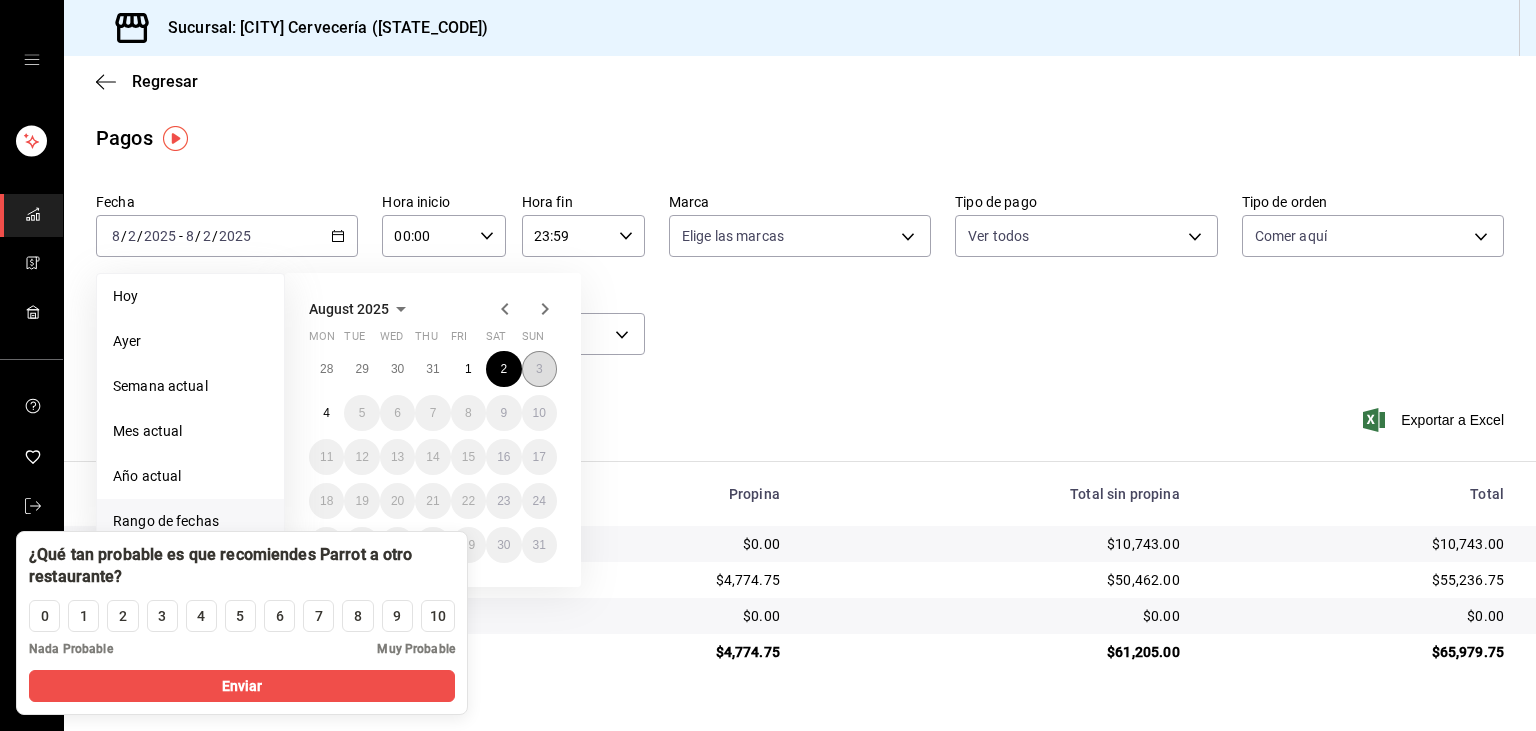 click on "3" at bounding box center [539, 369] 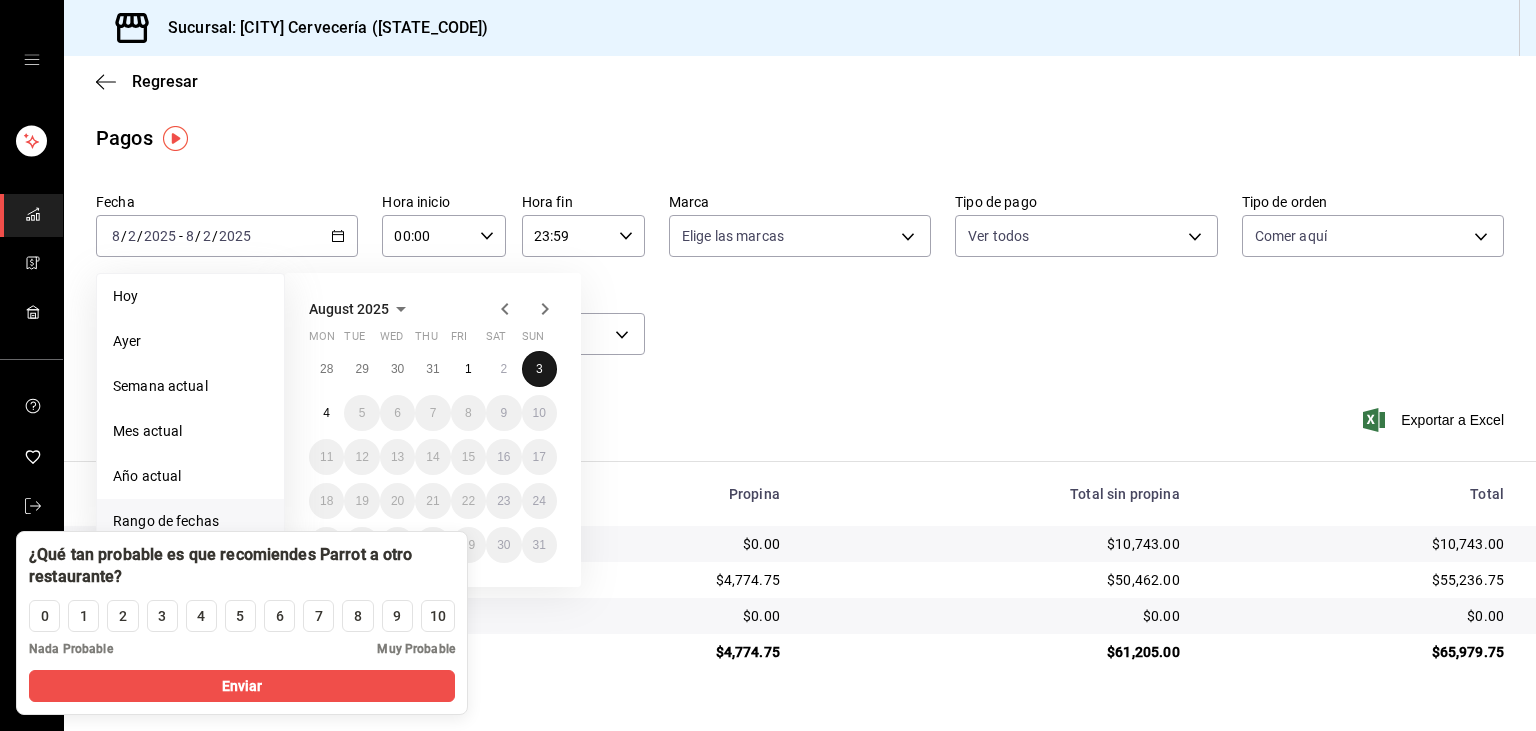 click on "3" at bounding box center [539, 369] 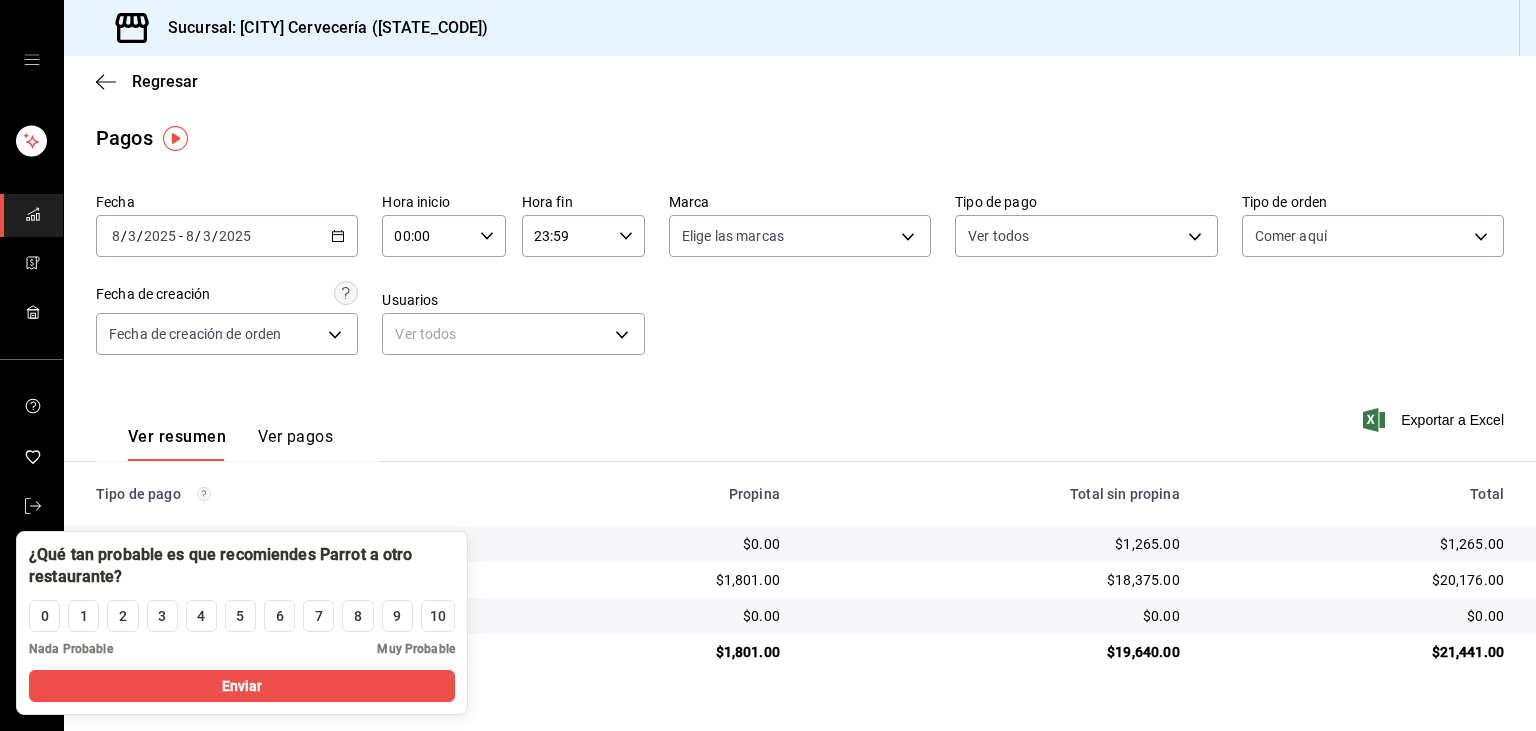 click on "Fecha [DATE] [DATE] - [DATE] [DATE] Hora inicio 00:00 Hora inicio Hora fin 23:59 Hora fin Marca Elige las marcas Tipo de pago Ver todos Tipo de orden Comer aquí [UUID] Fecha de creación   Fecha de creación de orden ORDER Usuarios Ver todos null" at bounding box center [800, 282] 